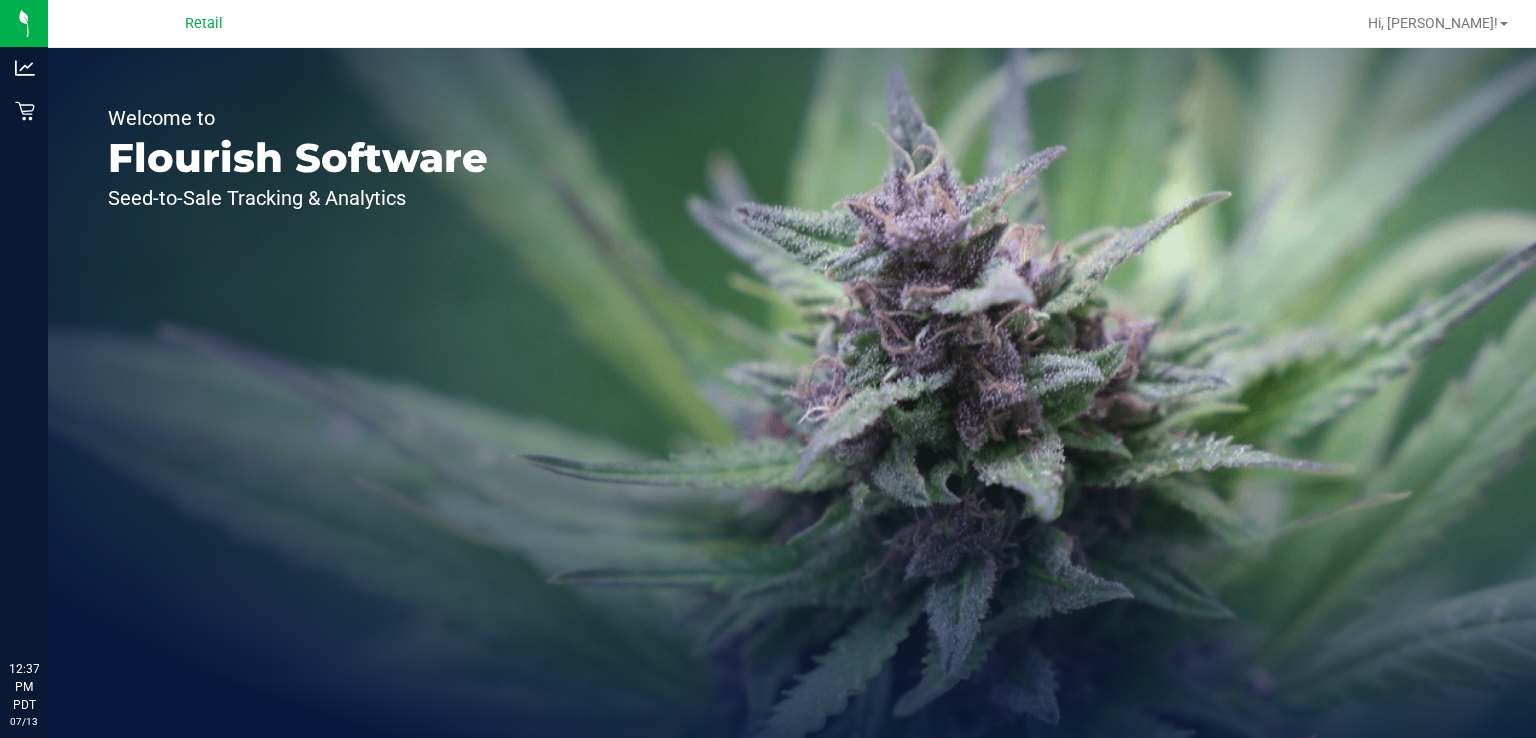 scroll, scrollTop: 0, scrollLeft: 0, axis: both 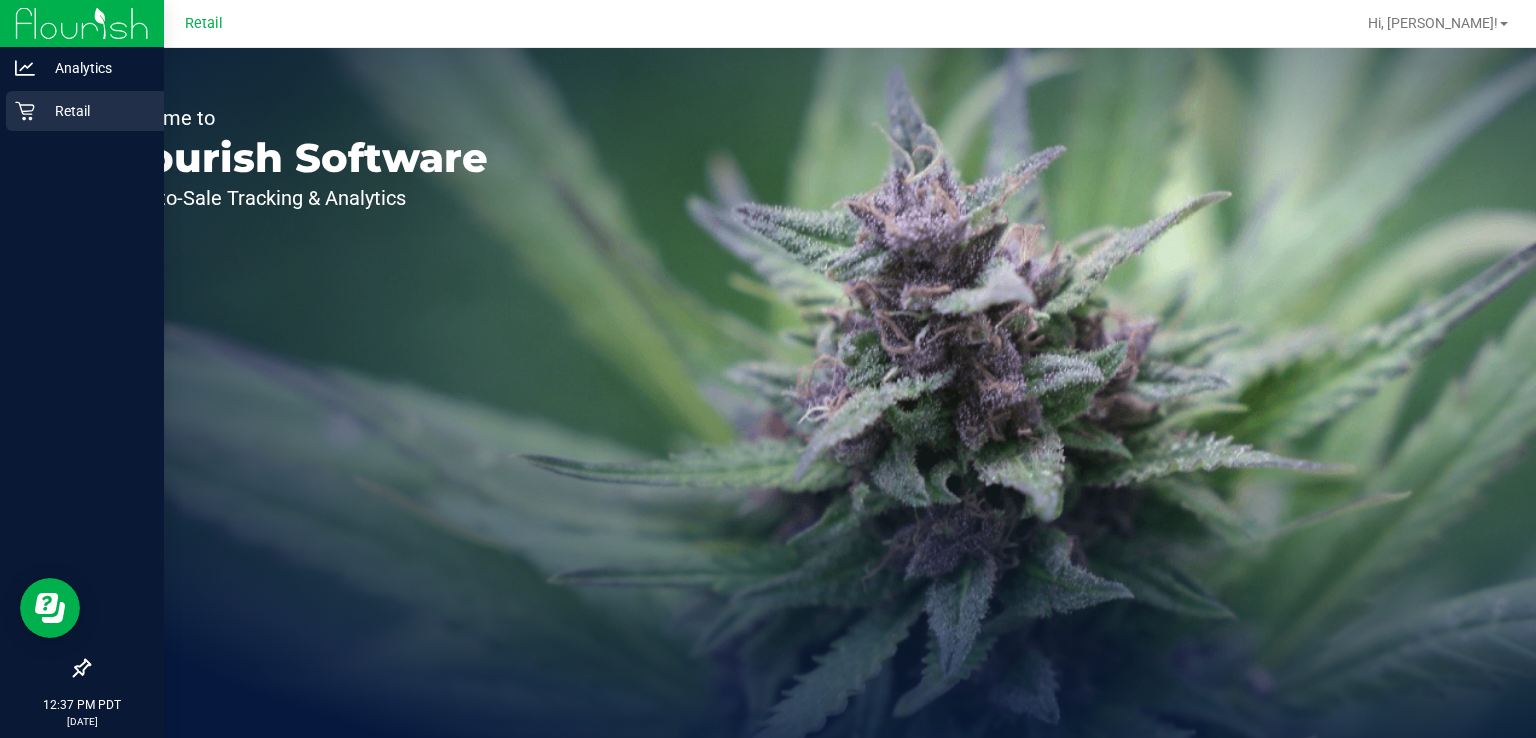 click on "Retail" at bounding box center [82, 112] 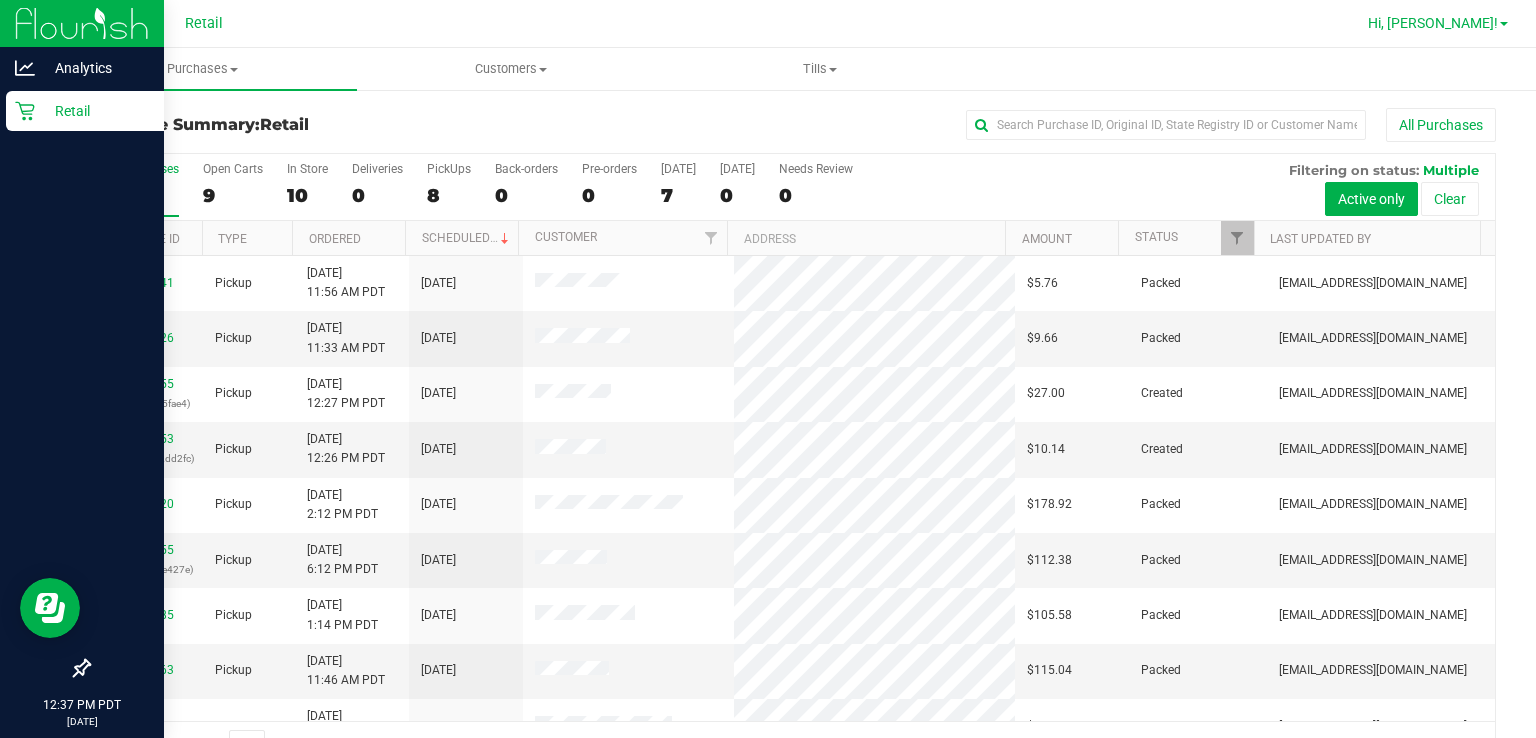 click at bounding box center [1504, 24] 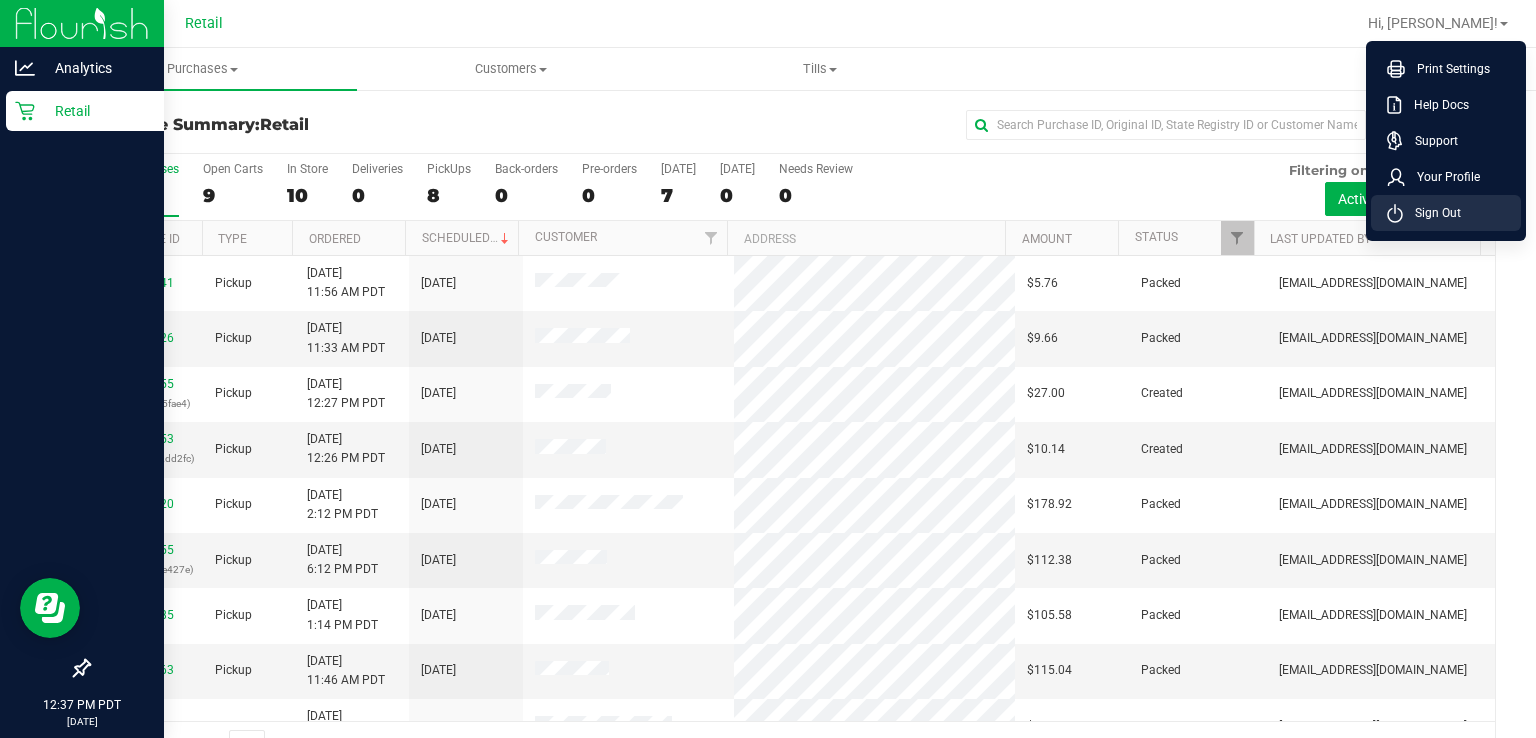 click on "Sign Out" at bounding box center [1432, 213] 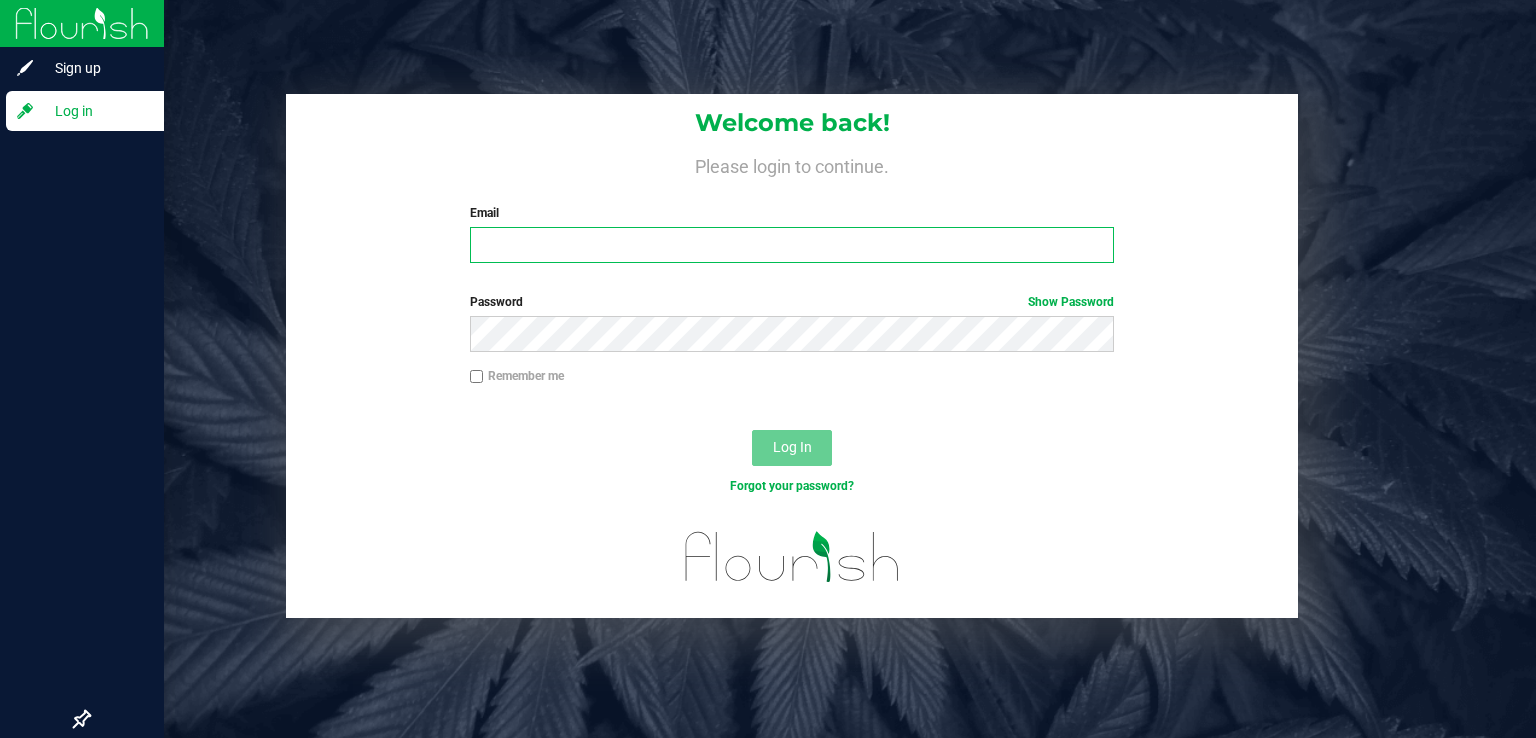 click on "Email" at bounding box center [792, 245] 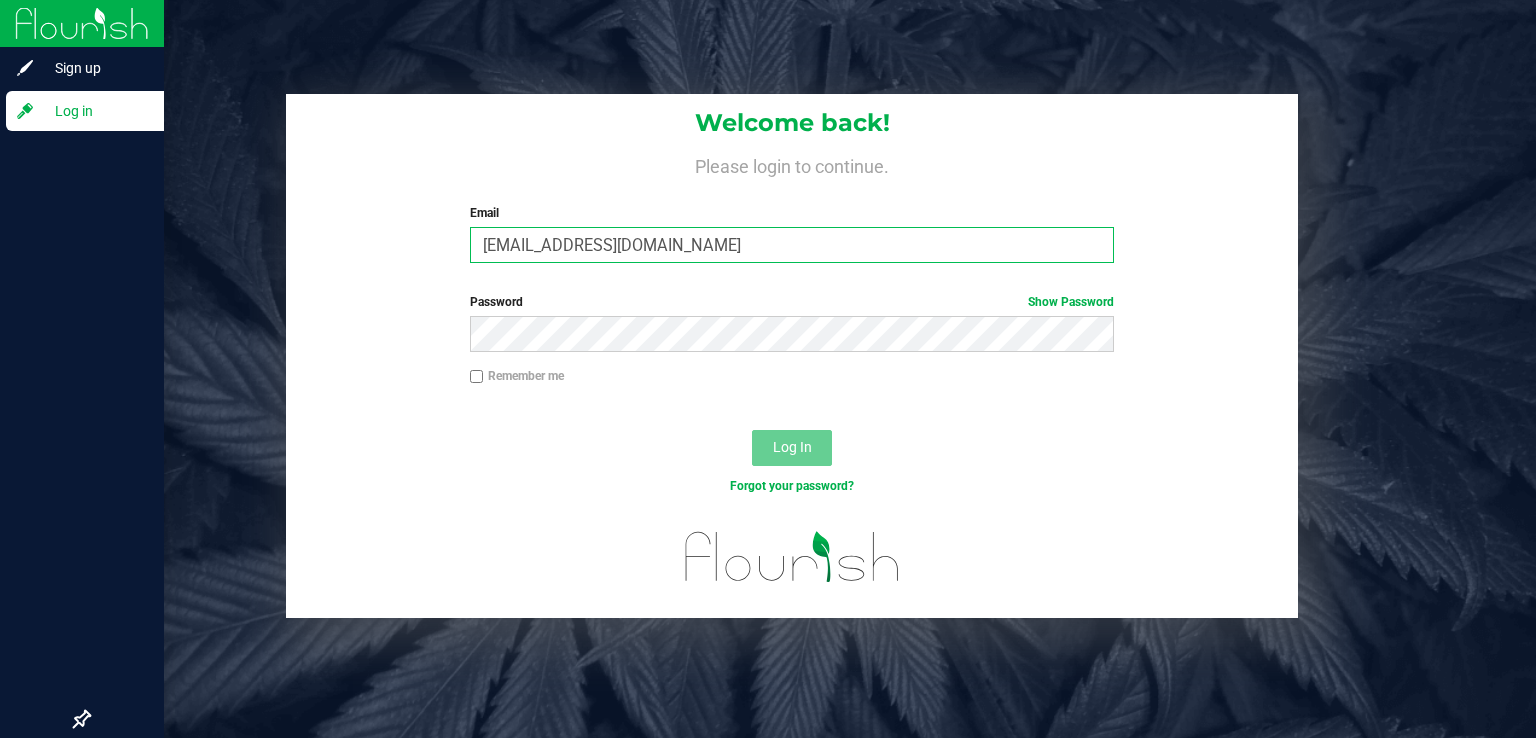 type on "[EMAIL_ADDRESS][DOMAIN_NAME]" 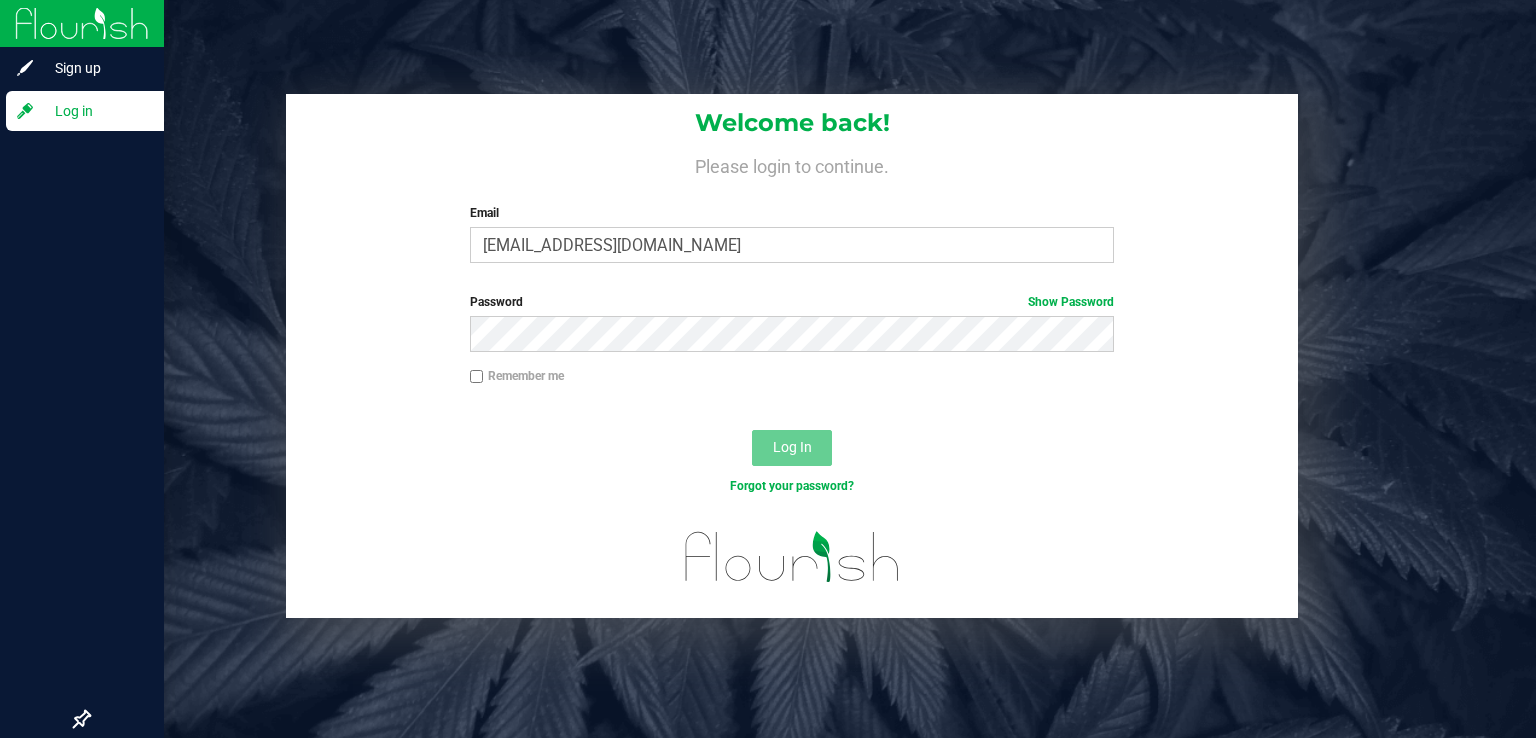 click on "Forgot your password?" at bounding box center [792, 486] 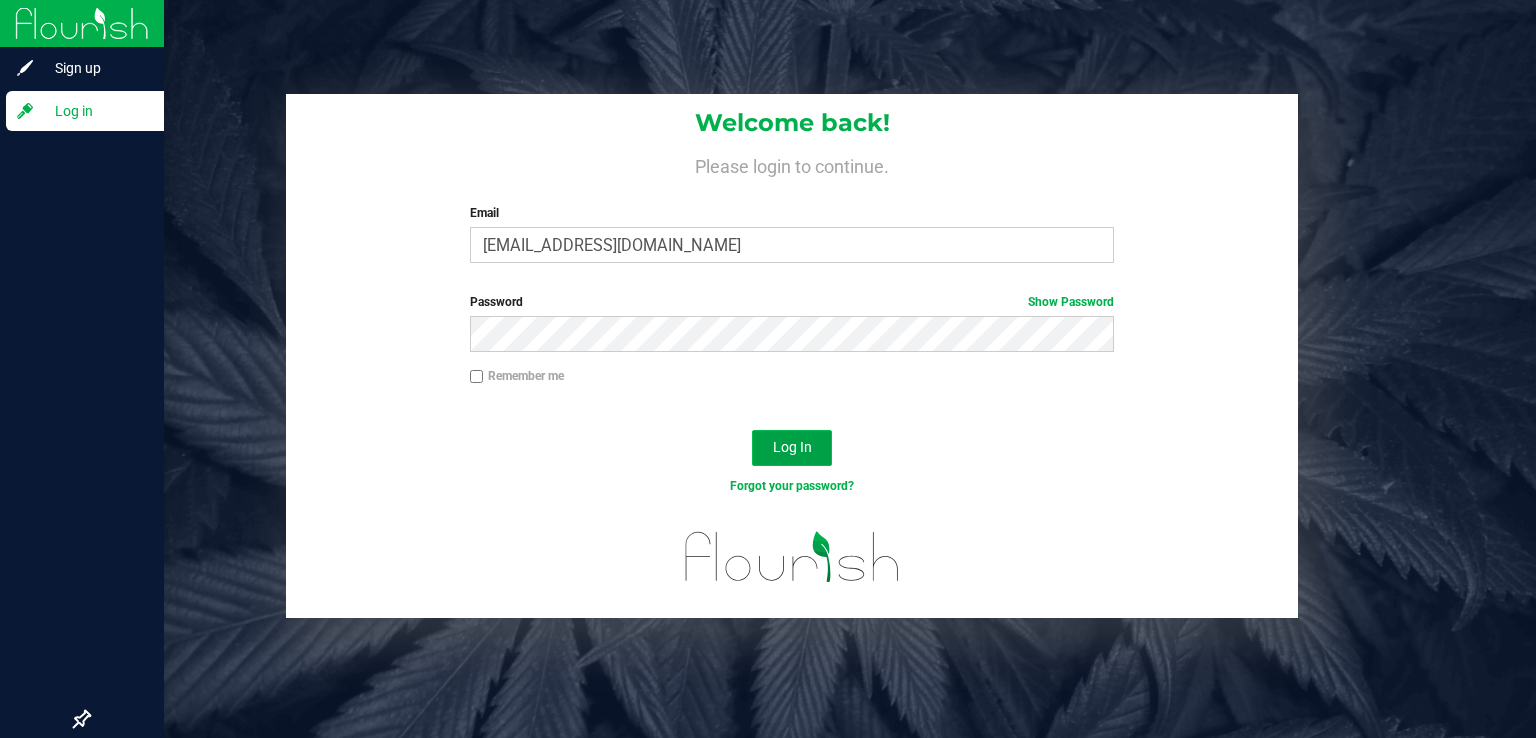 click on "Log In" at bounding box center (792, 447) 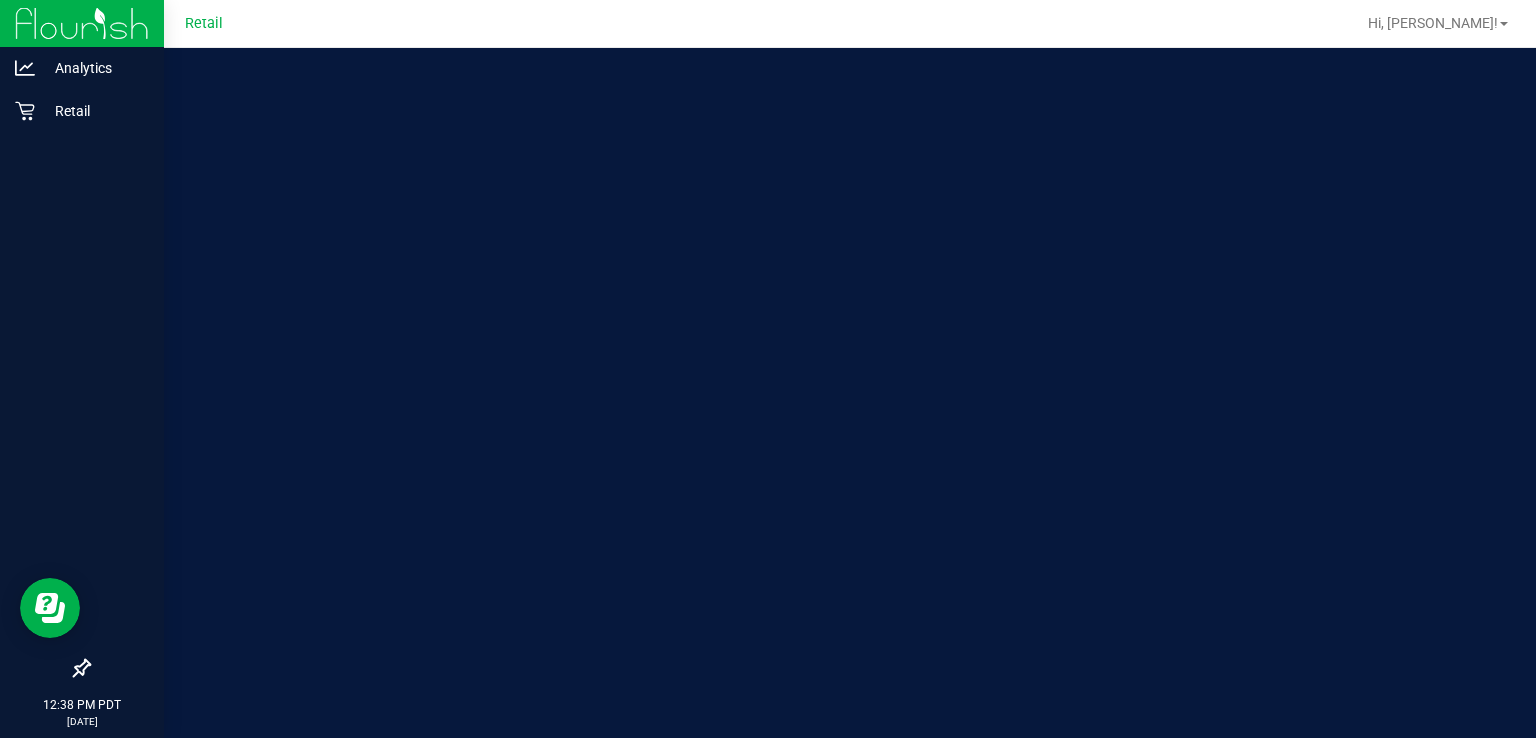 scroll, scrollTop: 0, scrollLeft: 0, axis: both 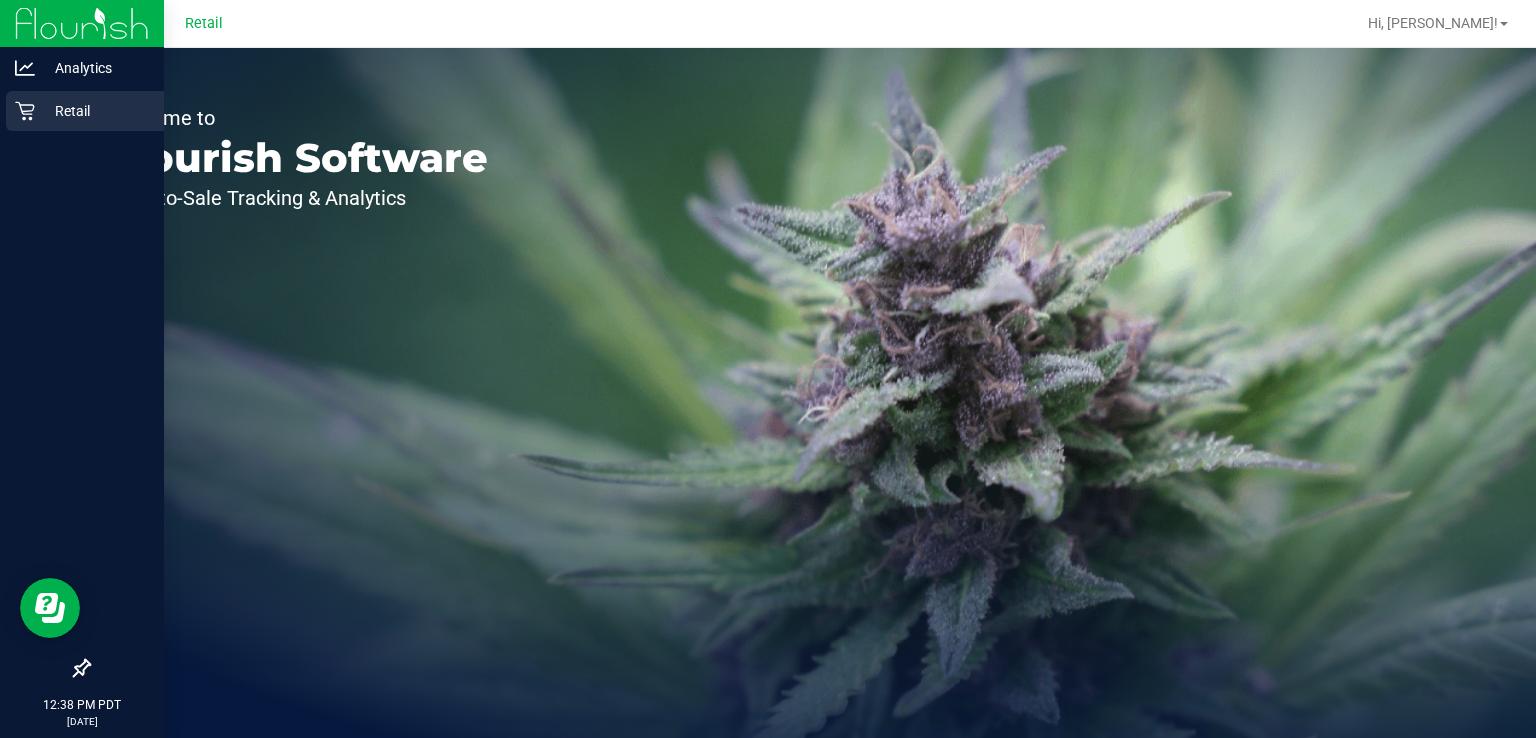 click 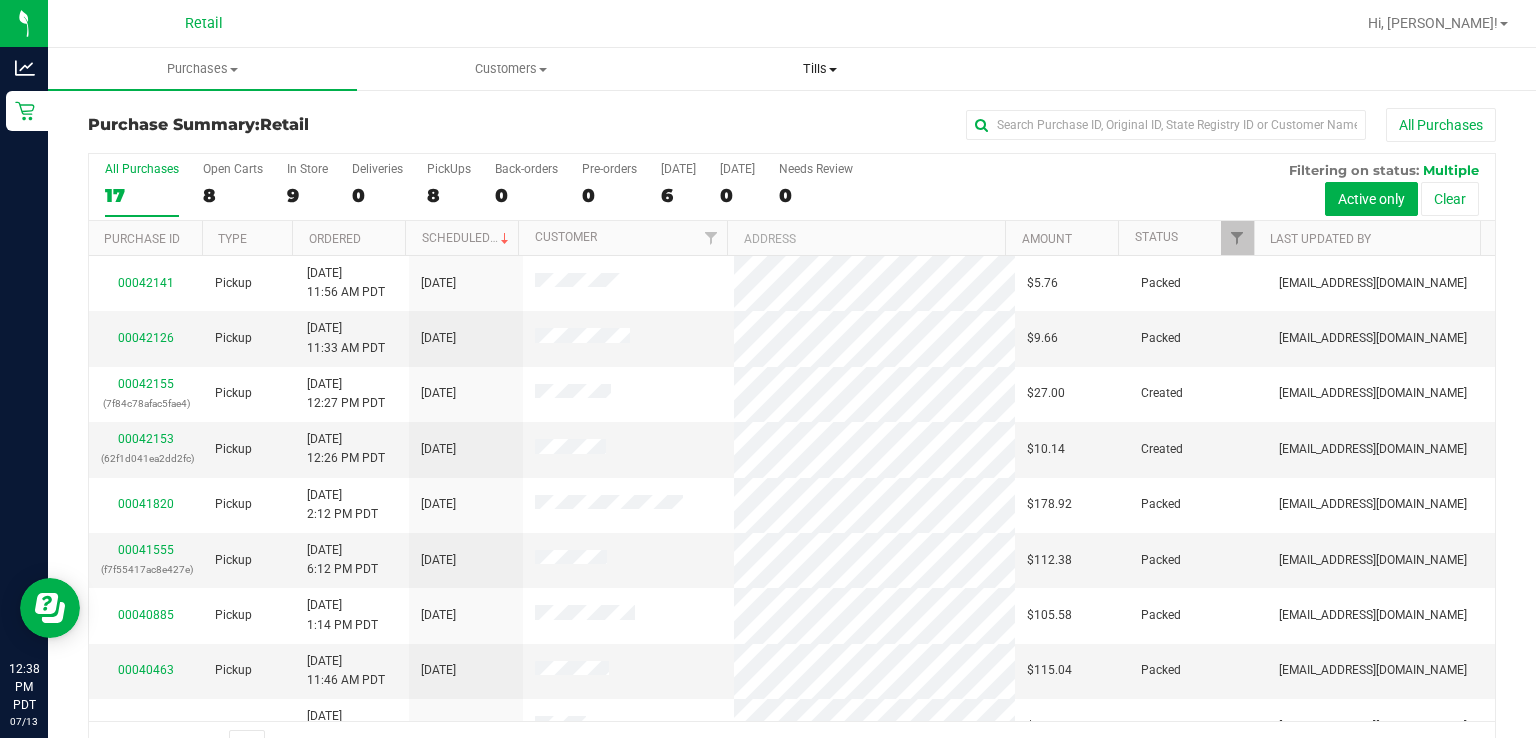 click on "Tills" at bounding box center [819, 69] 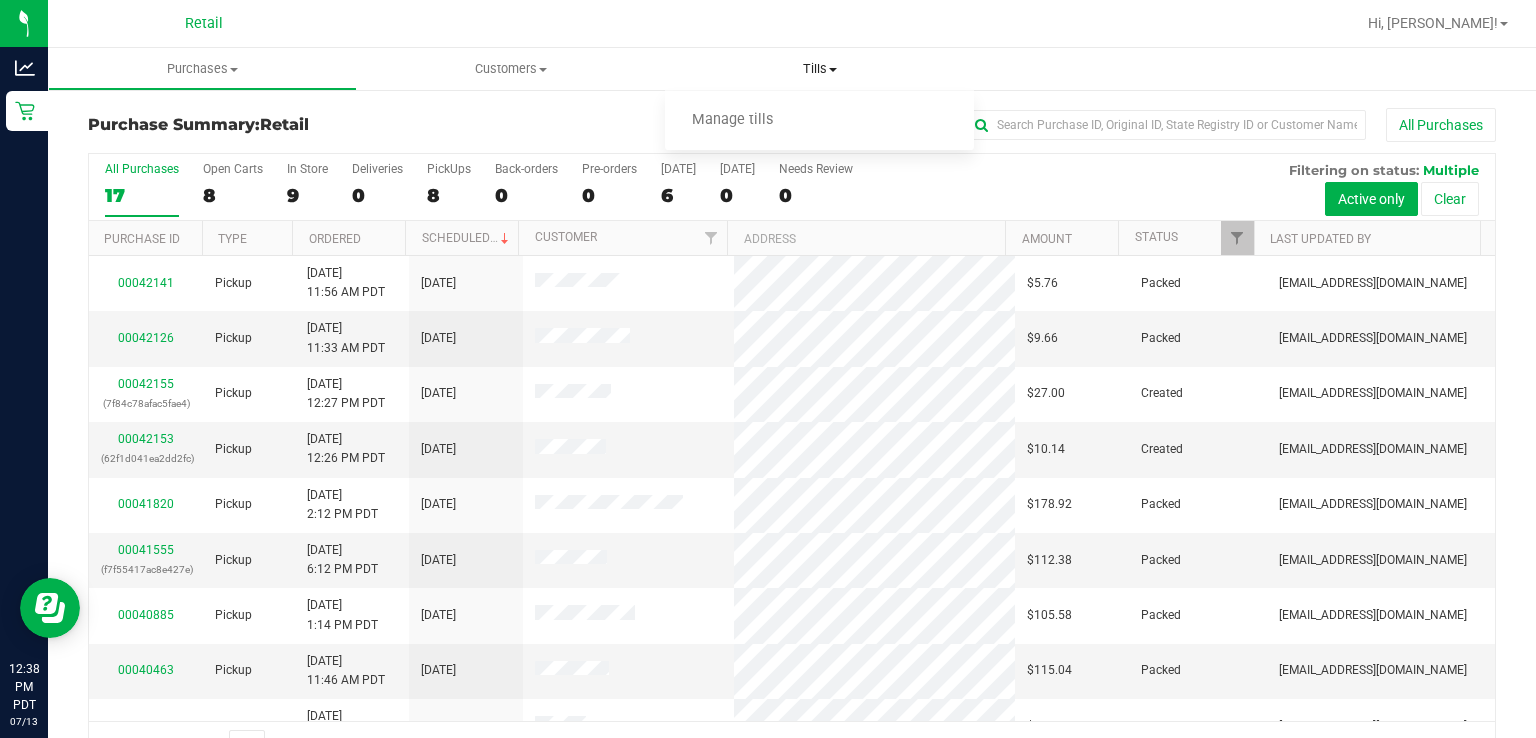 click on "Manage tills" at bounding box center [732, 120] 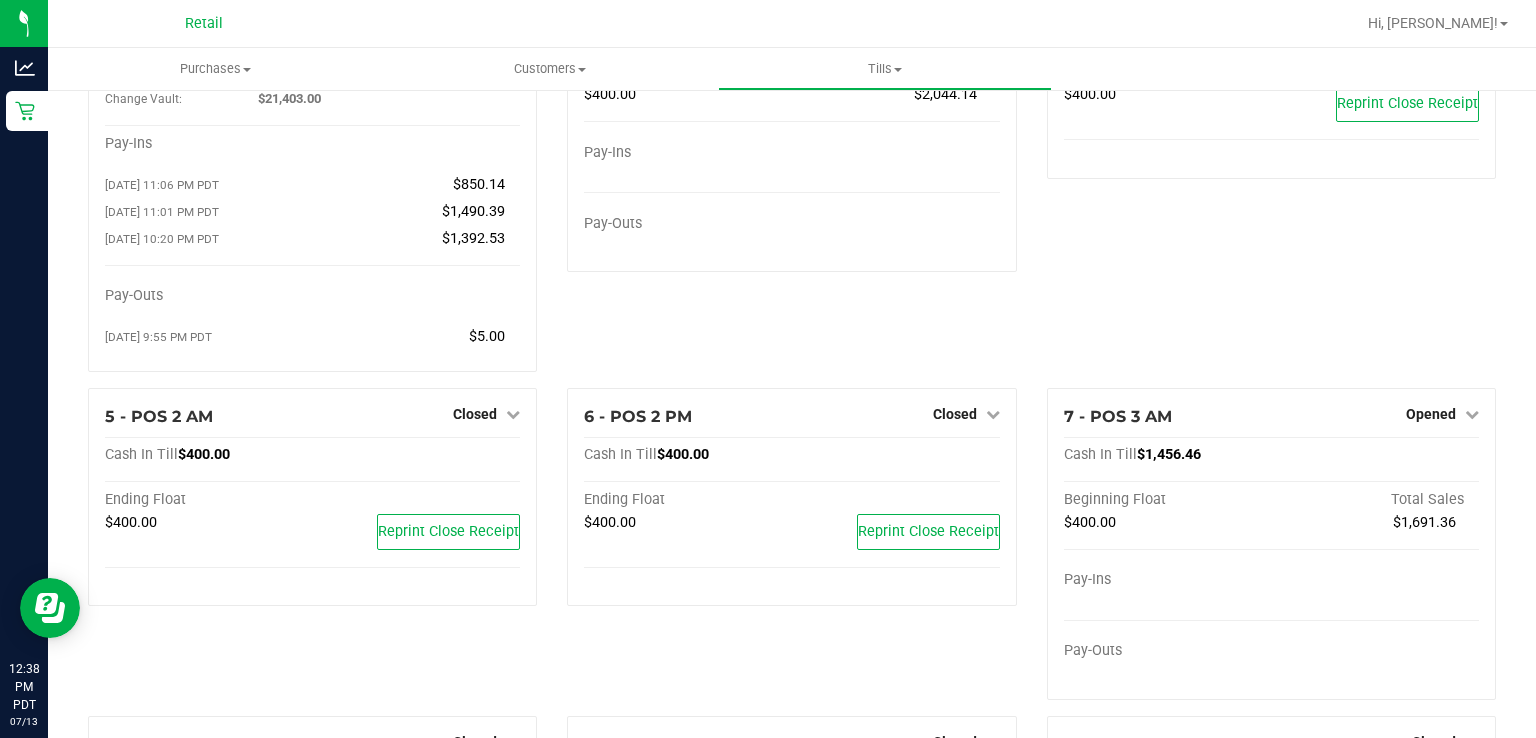 scroll, scrollTop: 184, scrollLeft: 0, axis: vertical 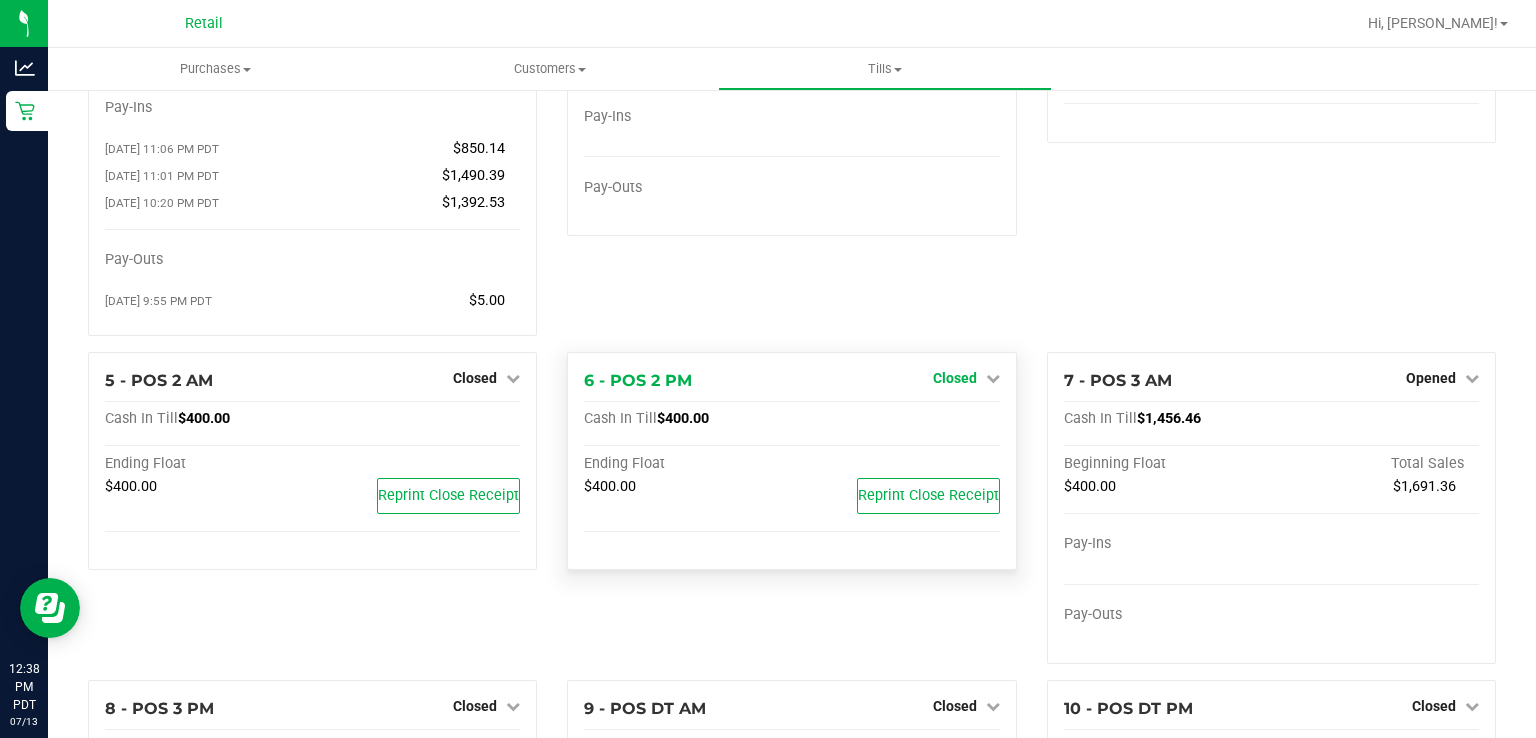 click on "Closed" at bounding box center (966, 378) 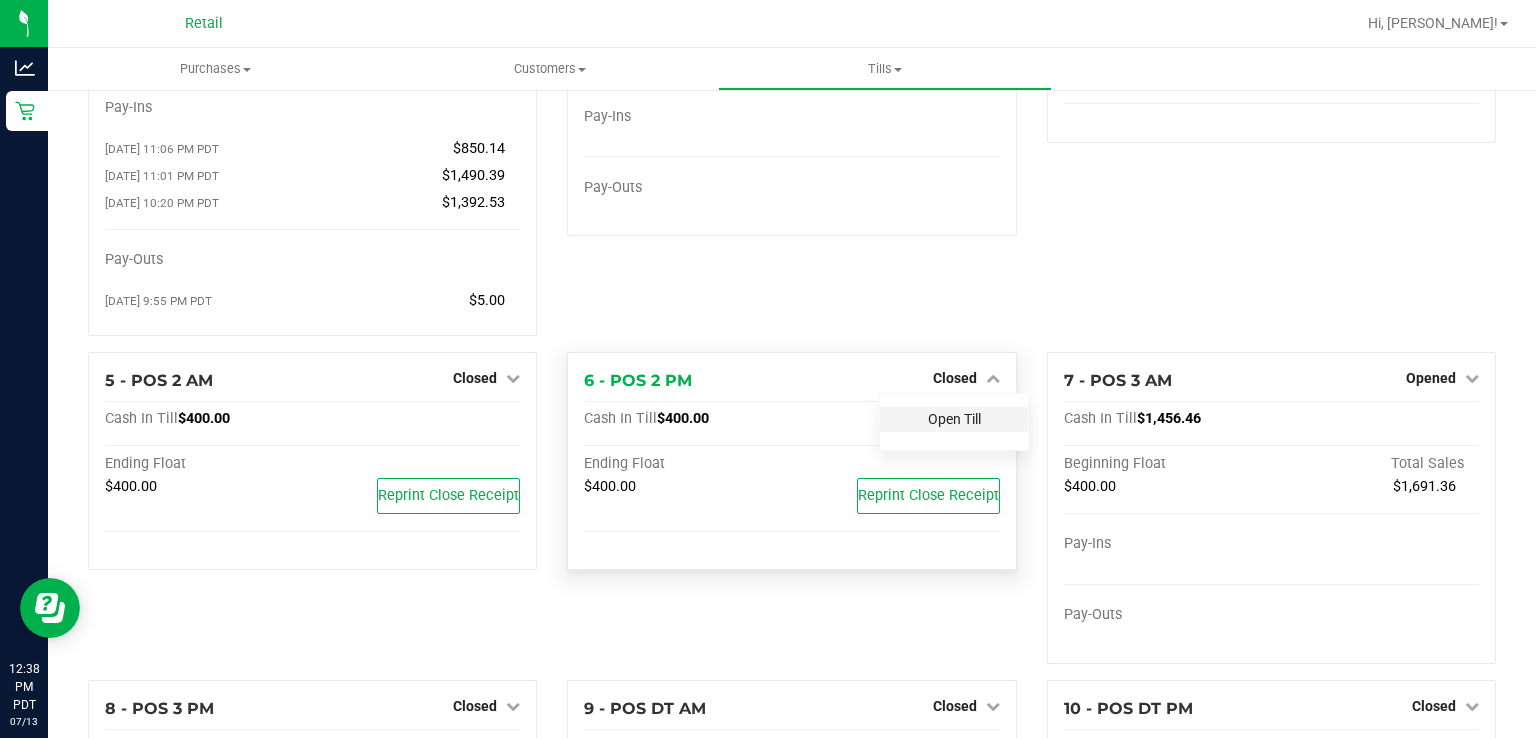 click on "Open Till" at bounding box center (954, 419) 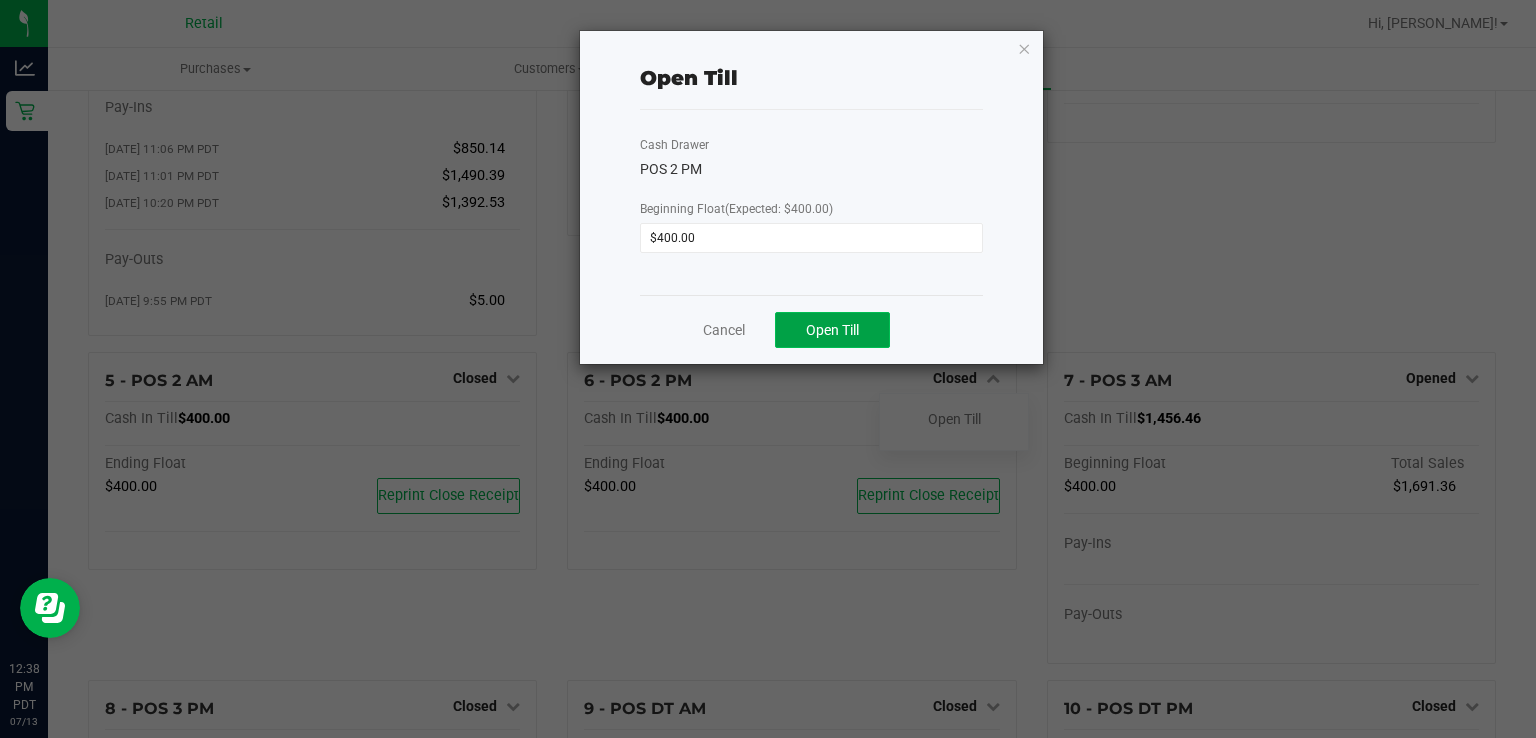 click on "Open Till" 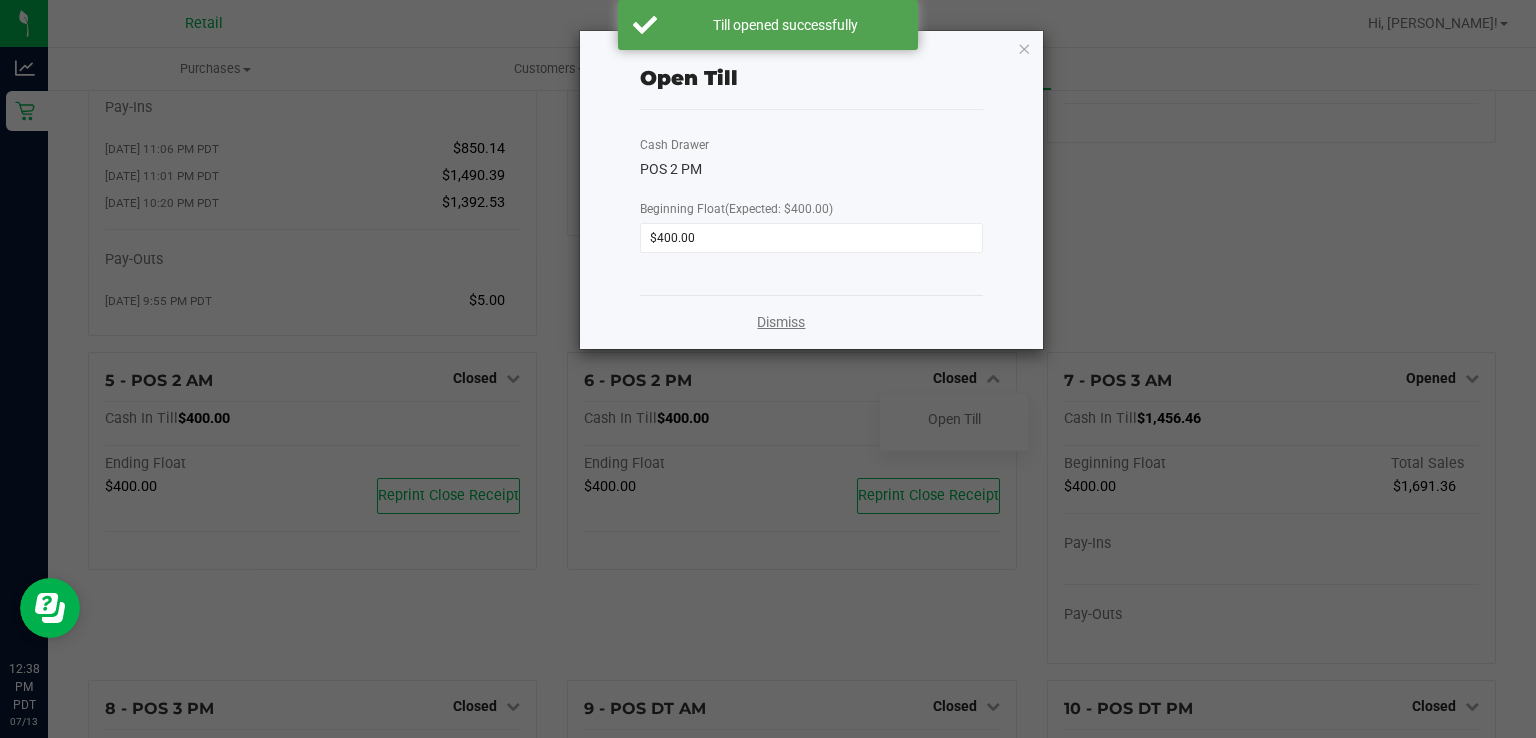 click on "Dismiss" 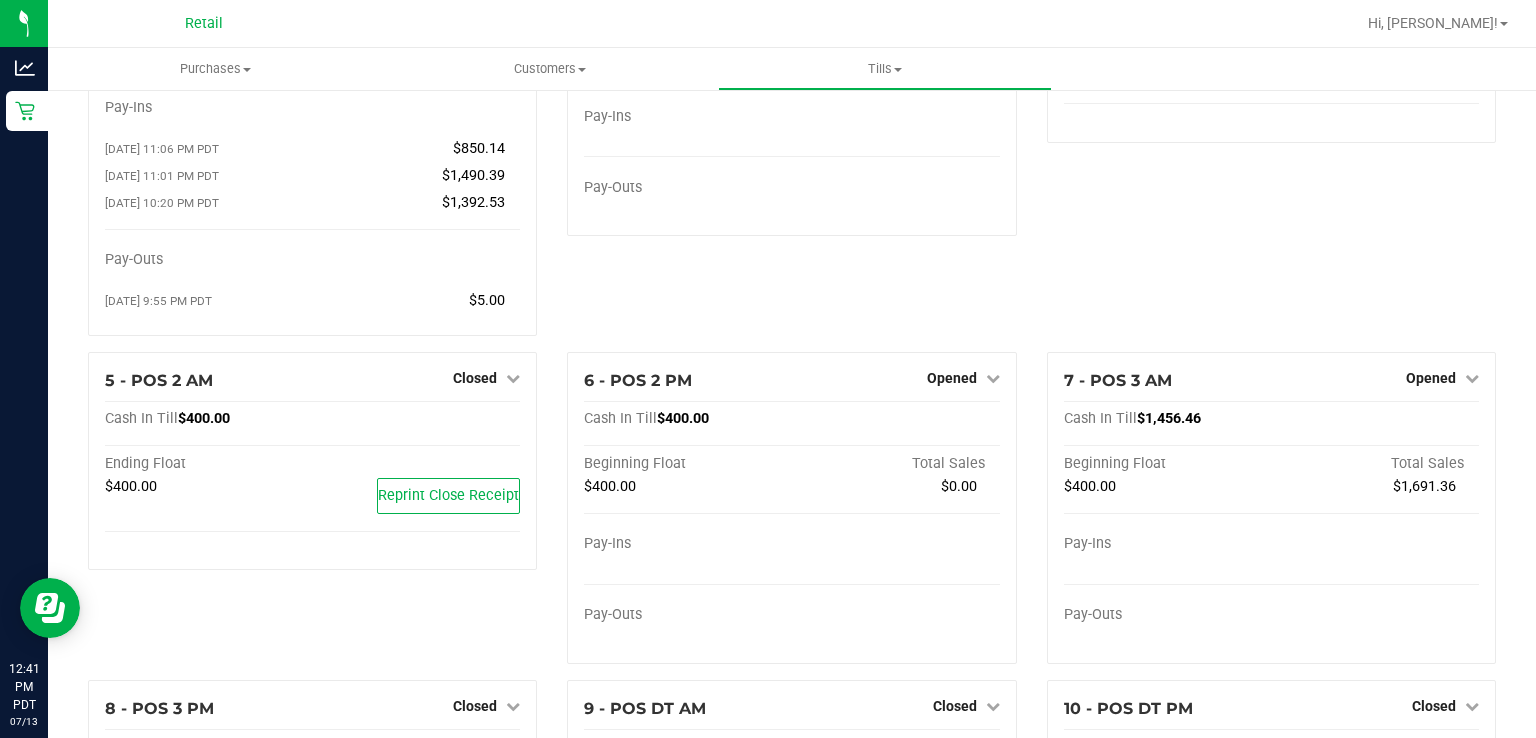 click on "Retail" at bounding box center [204, 24] 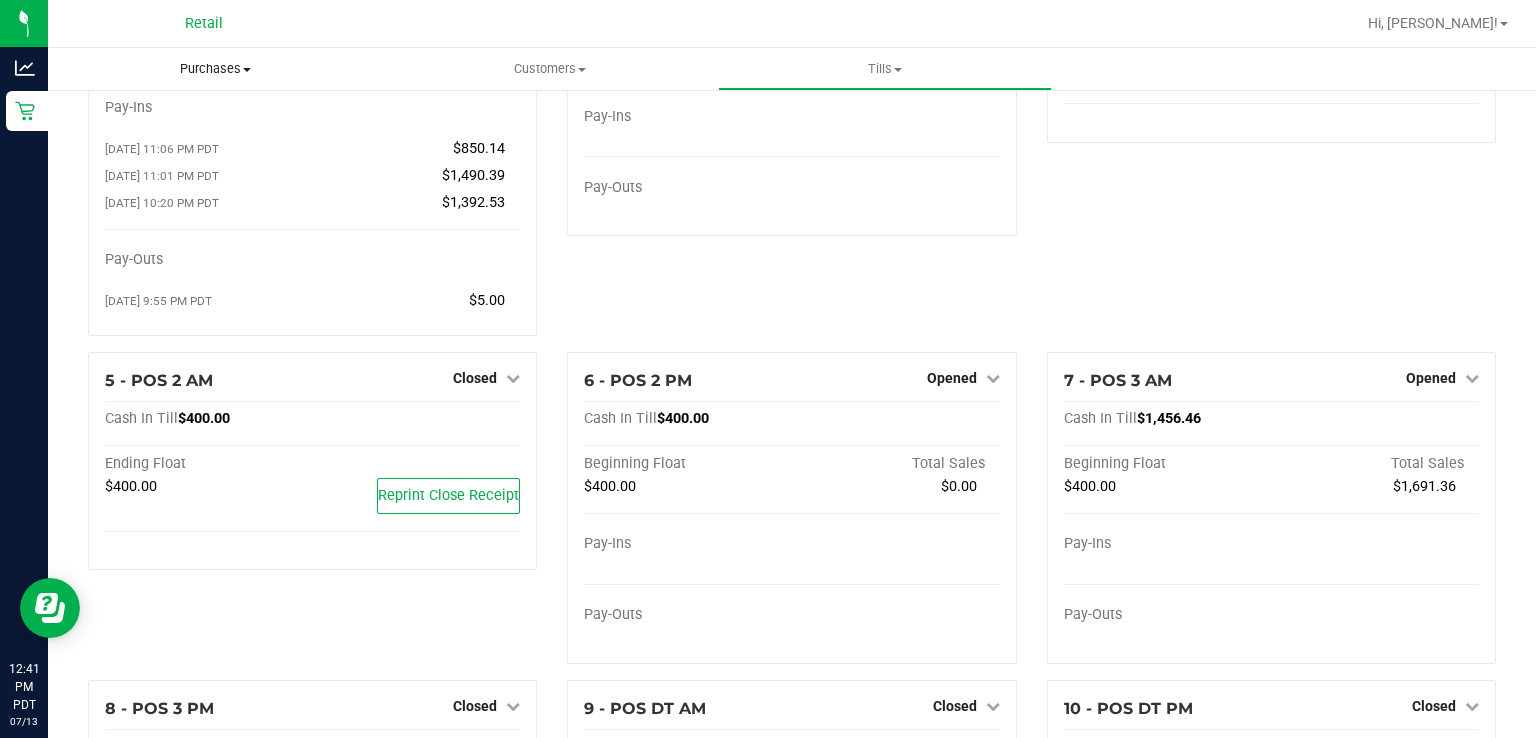 click on "Purchases" at bounding box center (215, 69) 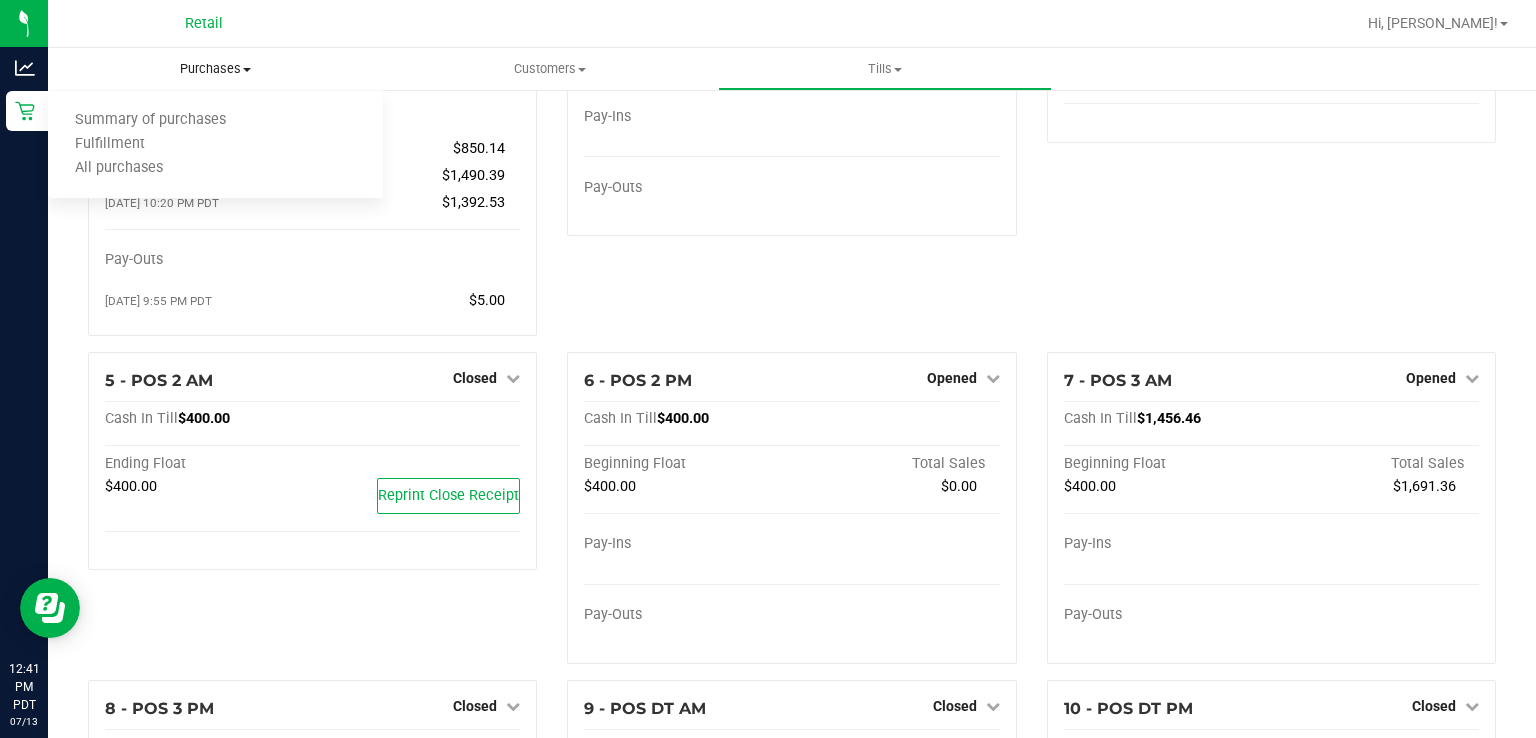 click on "Summary of purchases" at bounding box center [150, 120] 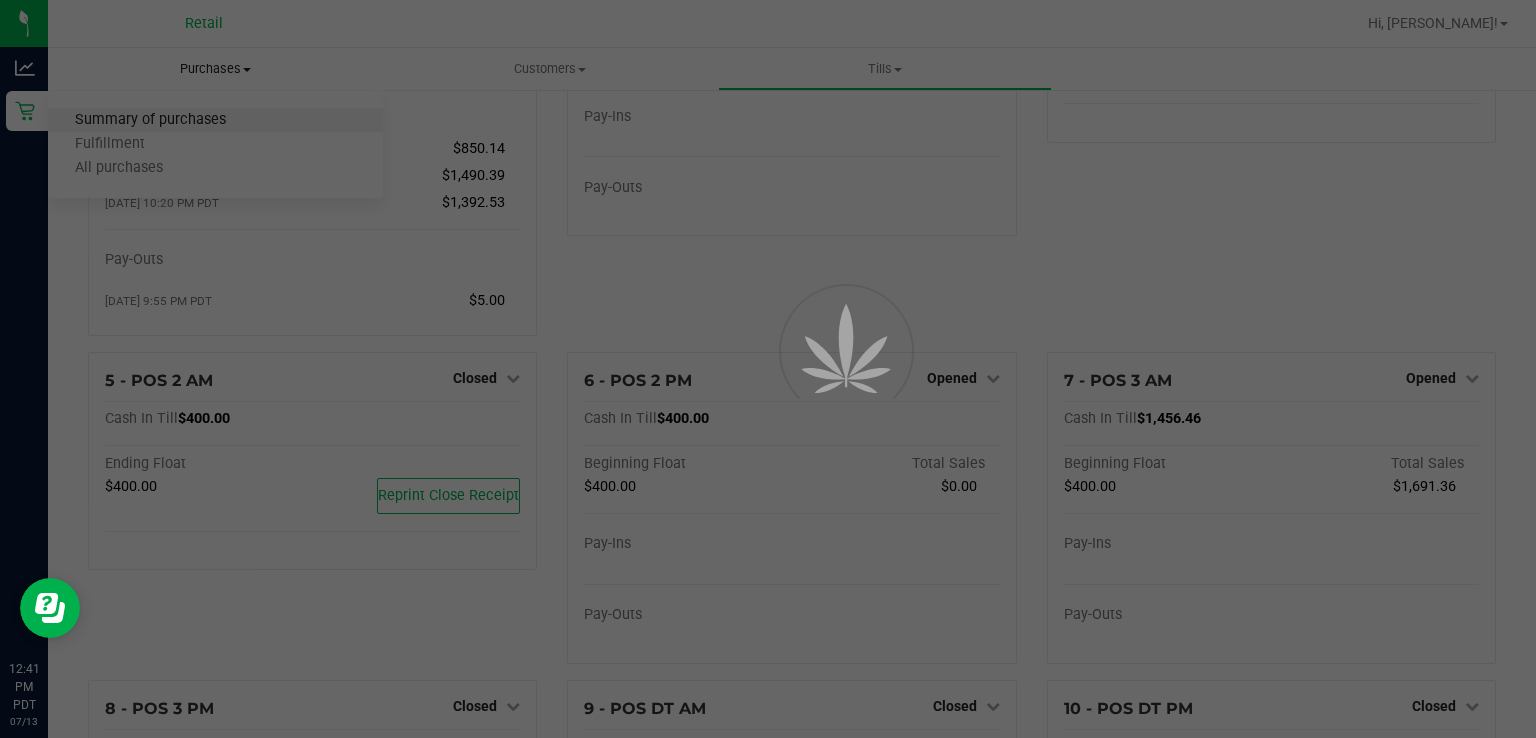 scroll, scrollTop: 0, scrollLeft: 0, axis: both 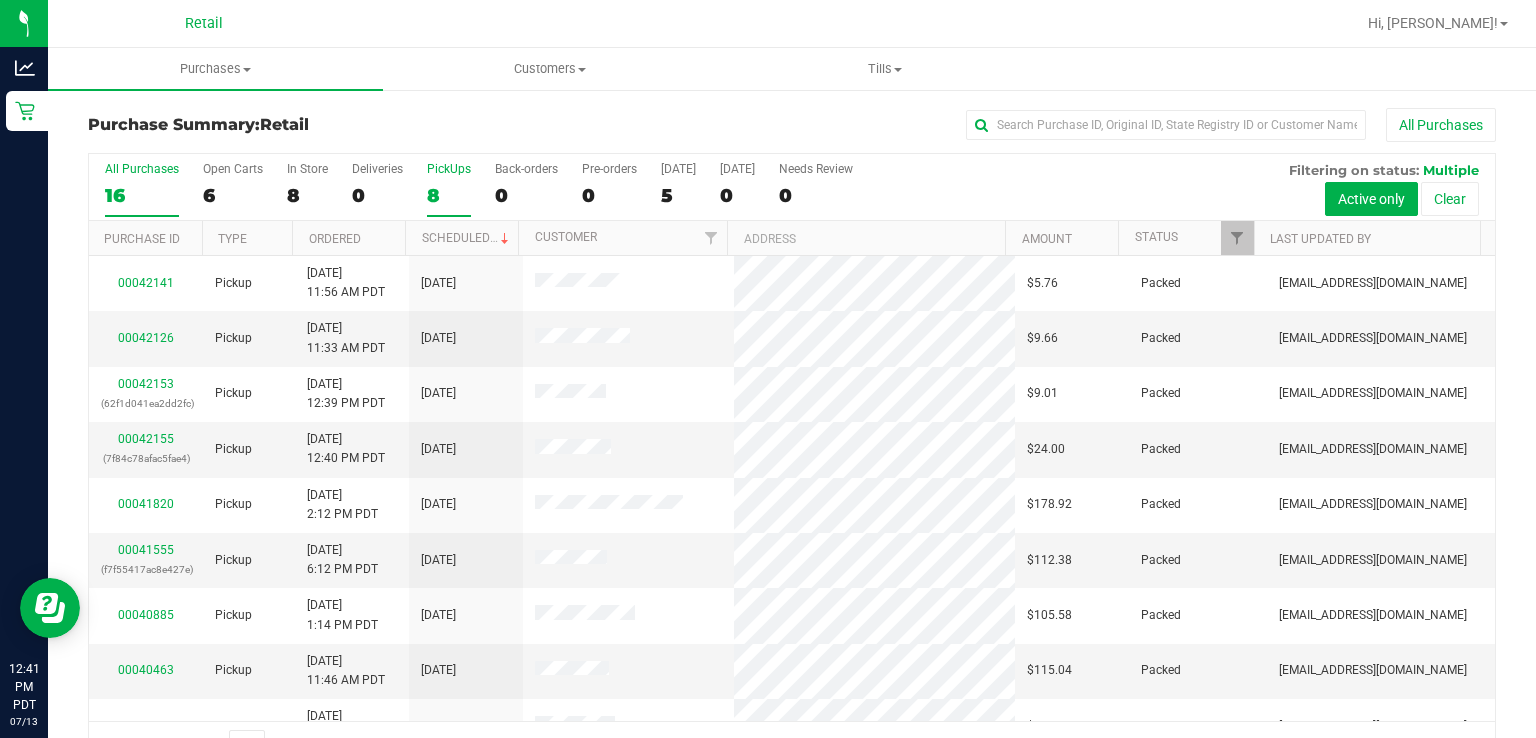 click on "PickUps" at bounding box center (449, 169) 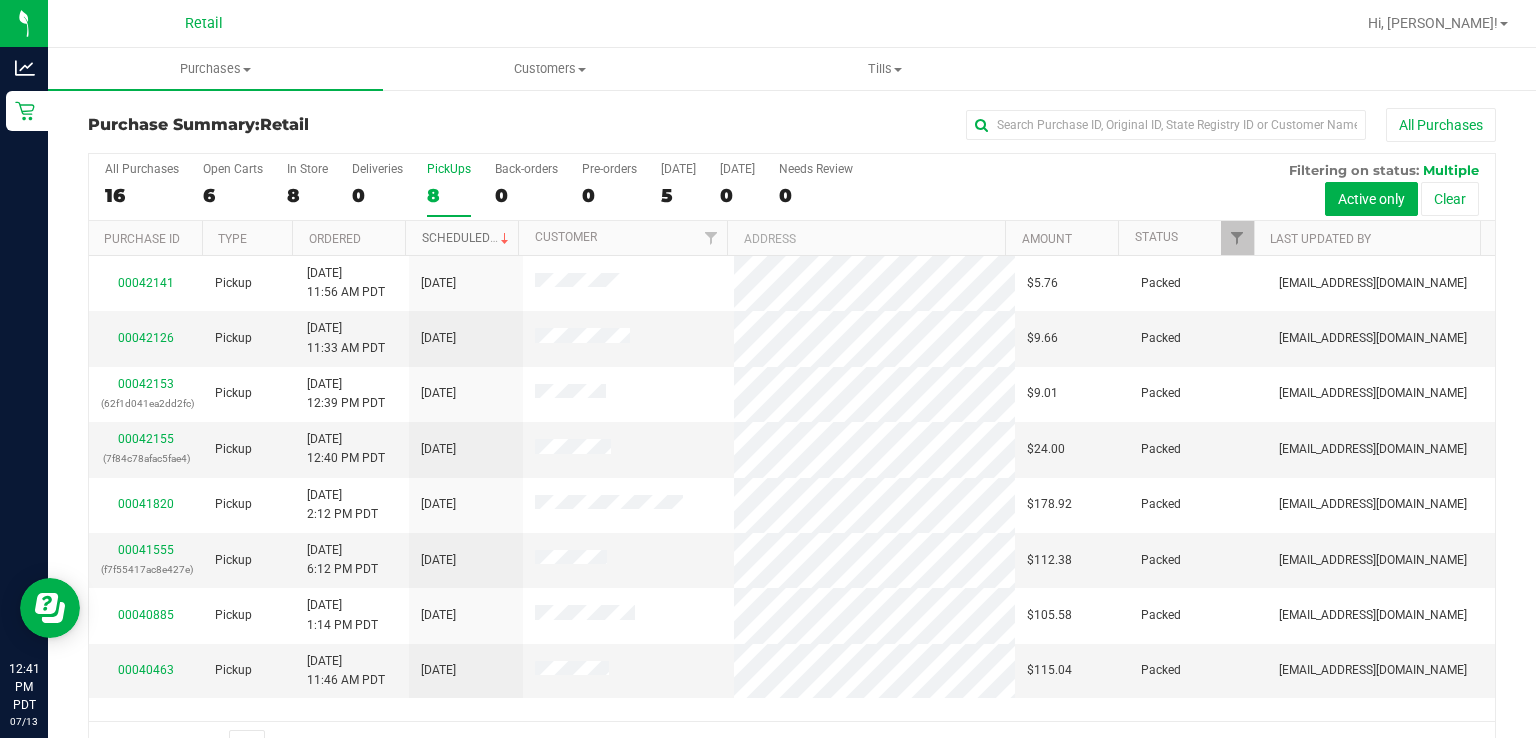 click on "Scheduled" at bounding box center [467, 238] 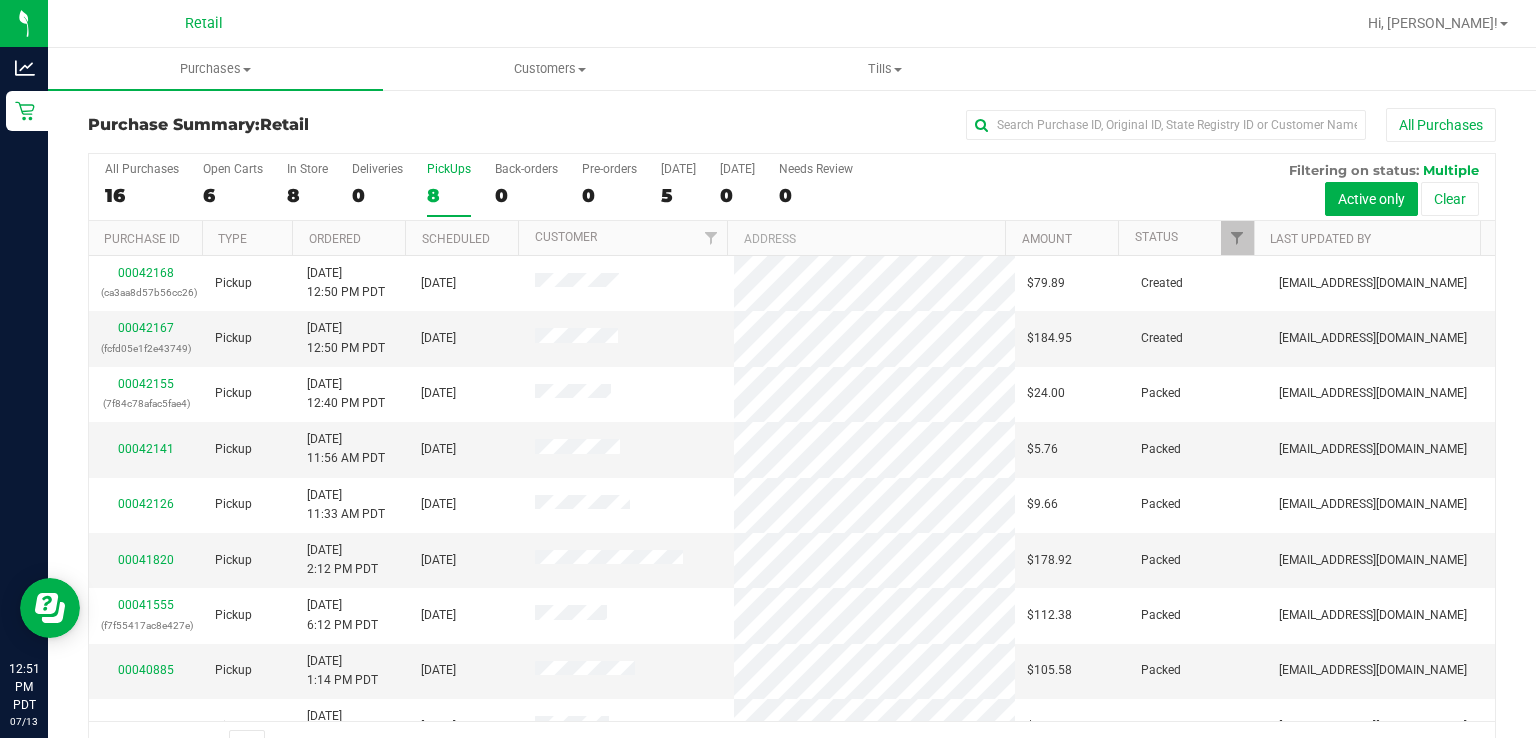 click on "PickUps" at bounding box center (449, 169) 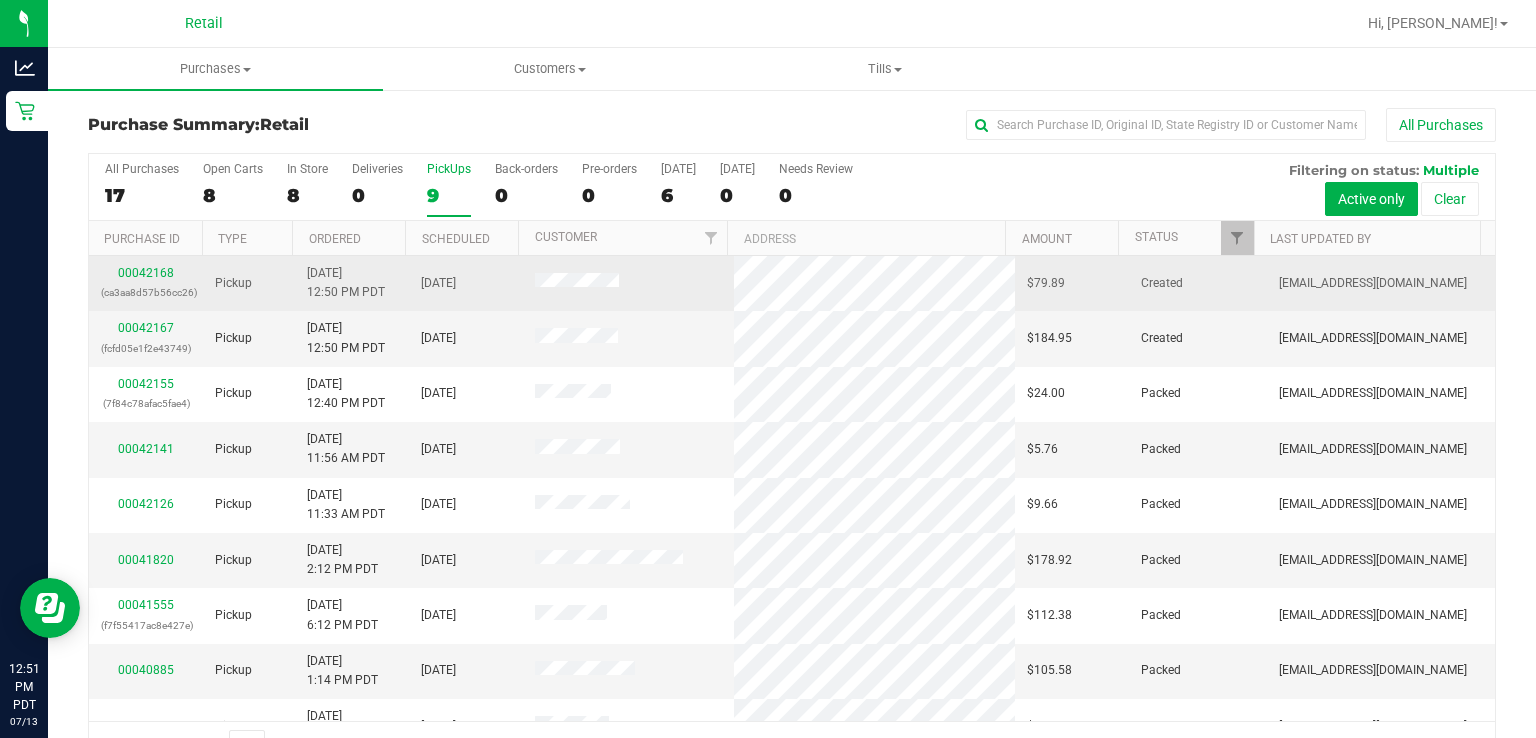 click on "00042168
(ca3aa8d57b56cc26)" at bounding box center [146, 283] 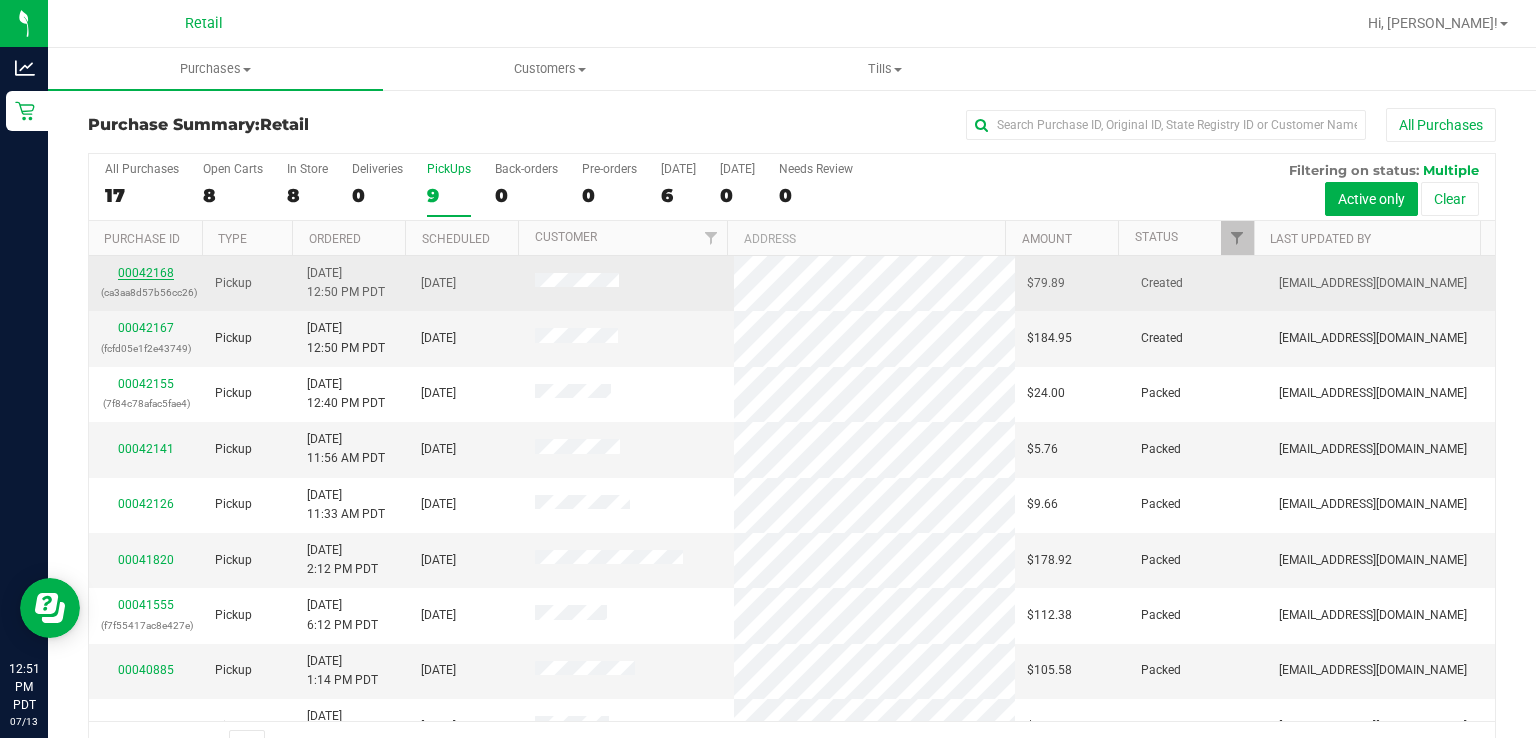 click on "00042168" at bounding box center [146, 273] 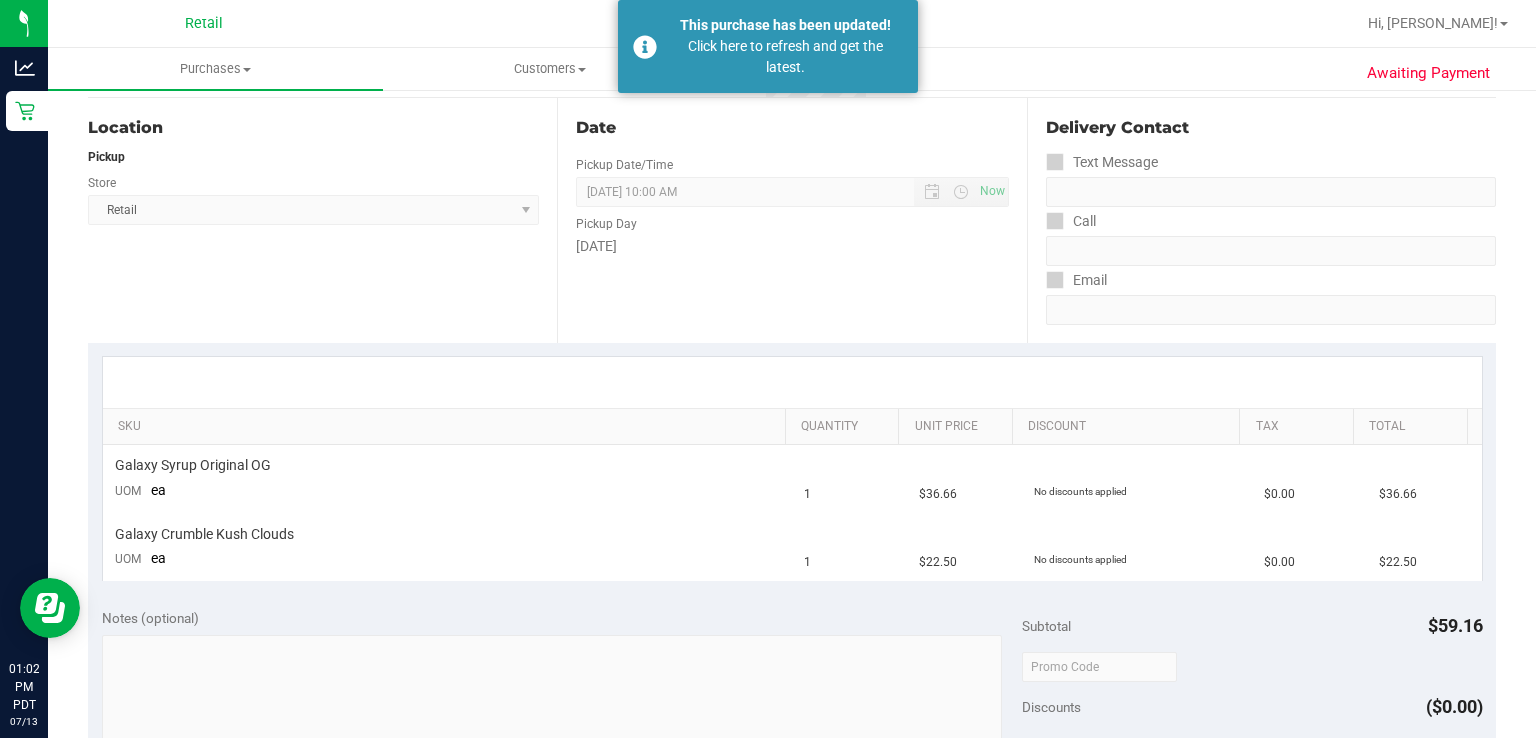 scroll, scrollTop: 0, scrollLeft: 0, axis: both 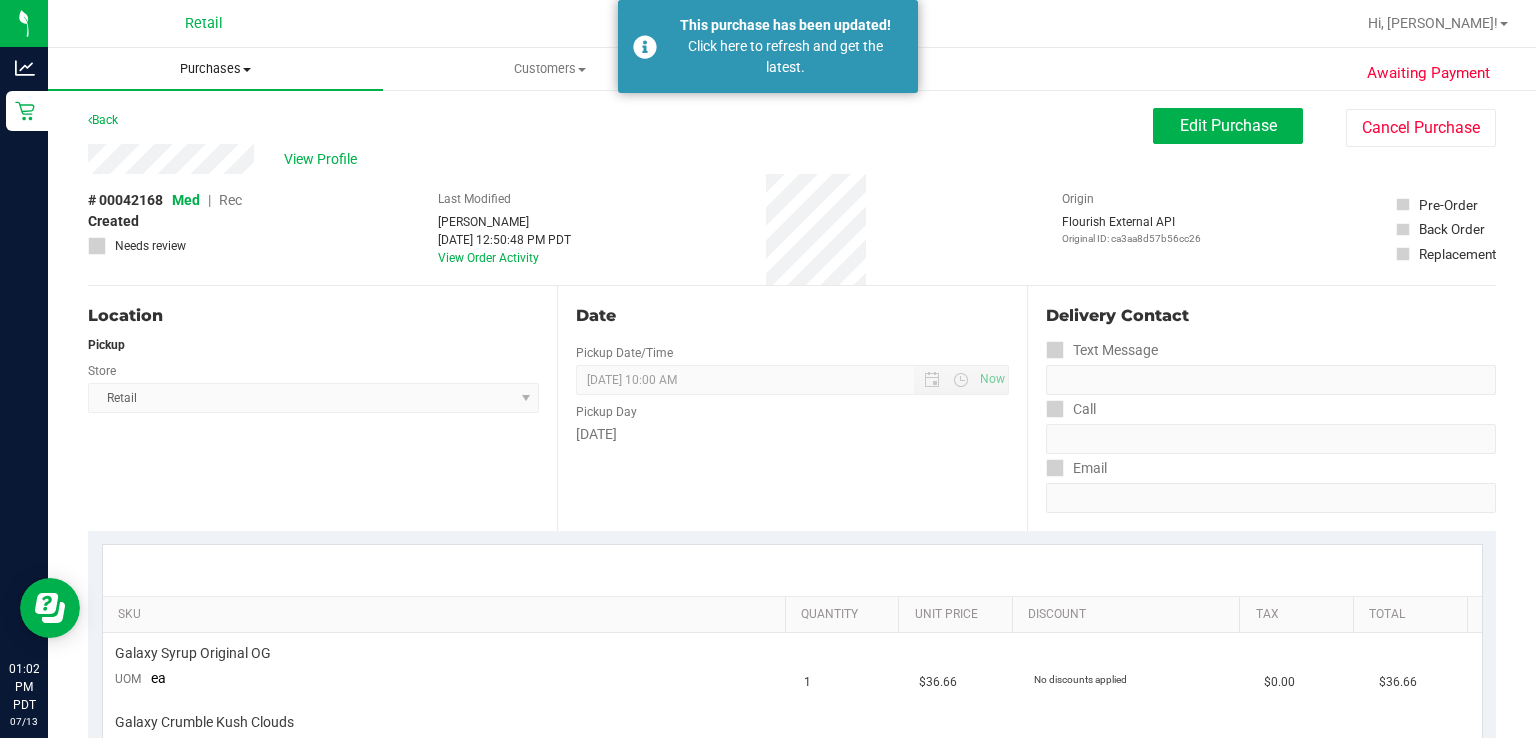 click on "Purchases" at bounding box center (215, 69) 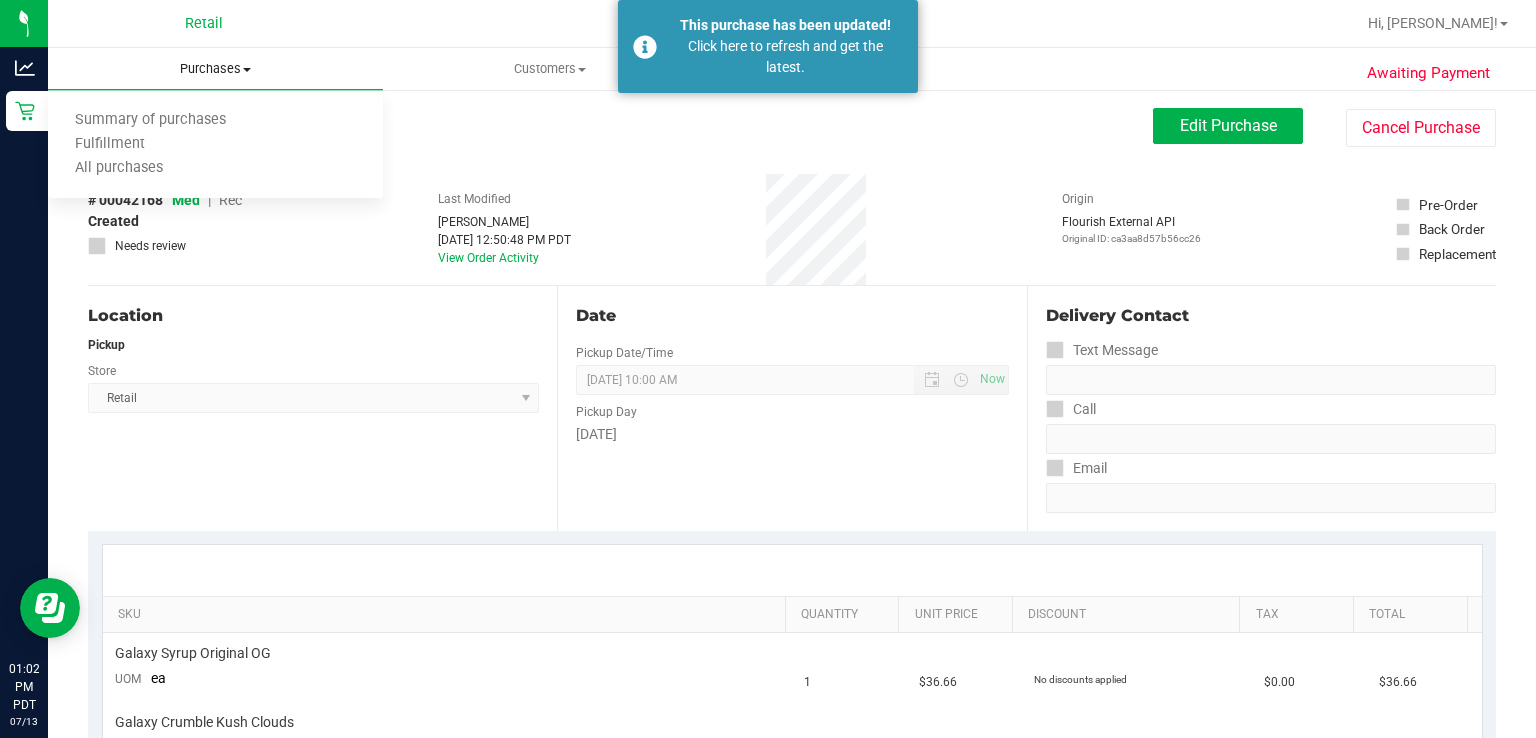 click on "Summary of purchases" at bounding box center (150, 120) 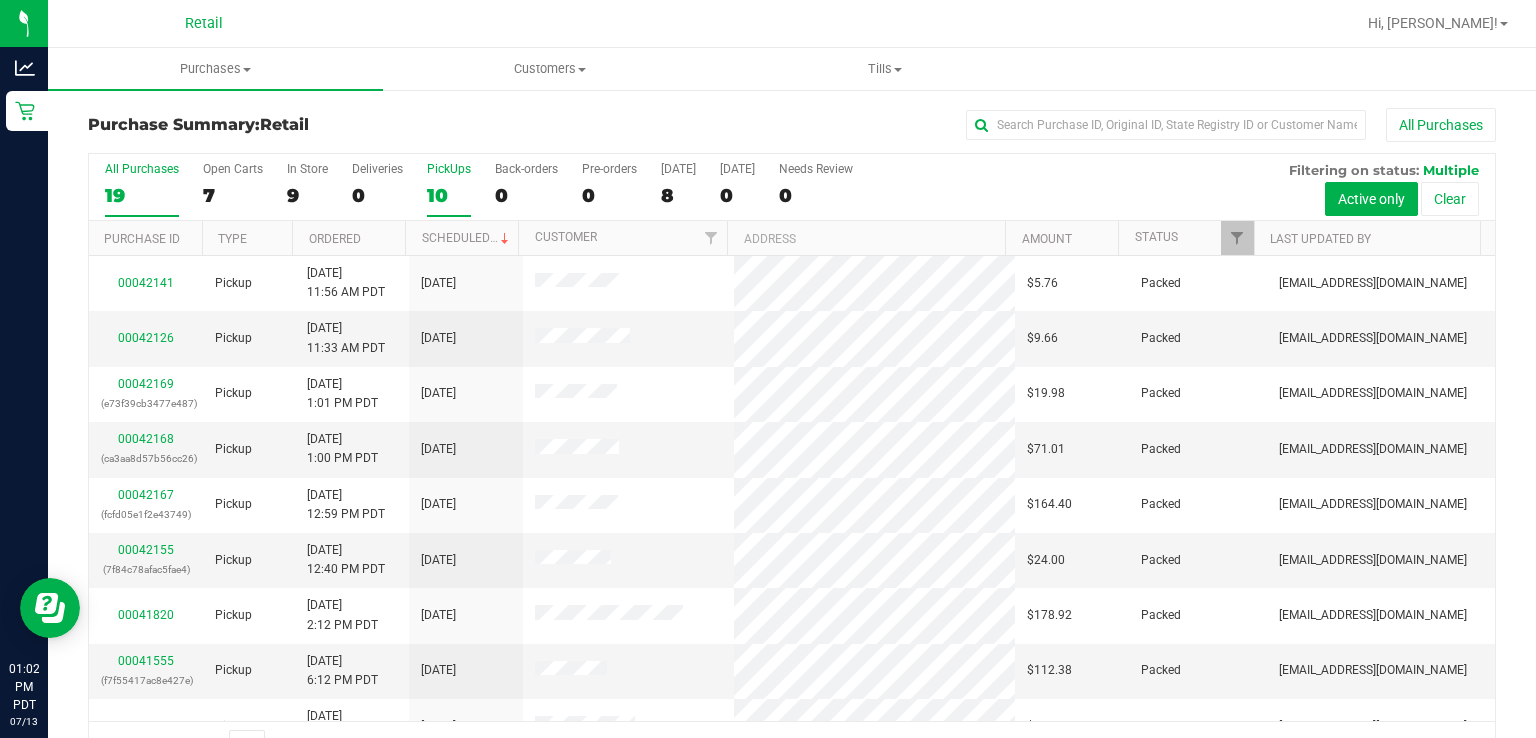 click on "PickUps" at bounding box center [449, 169] 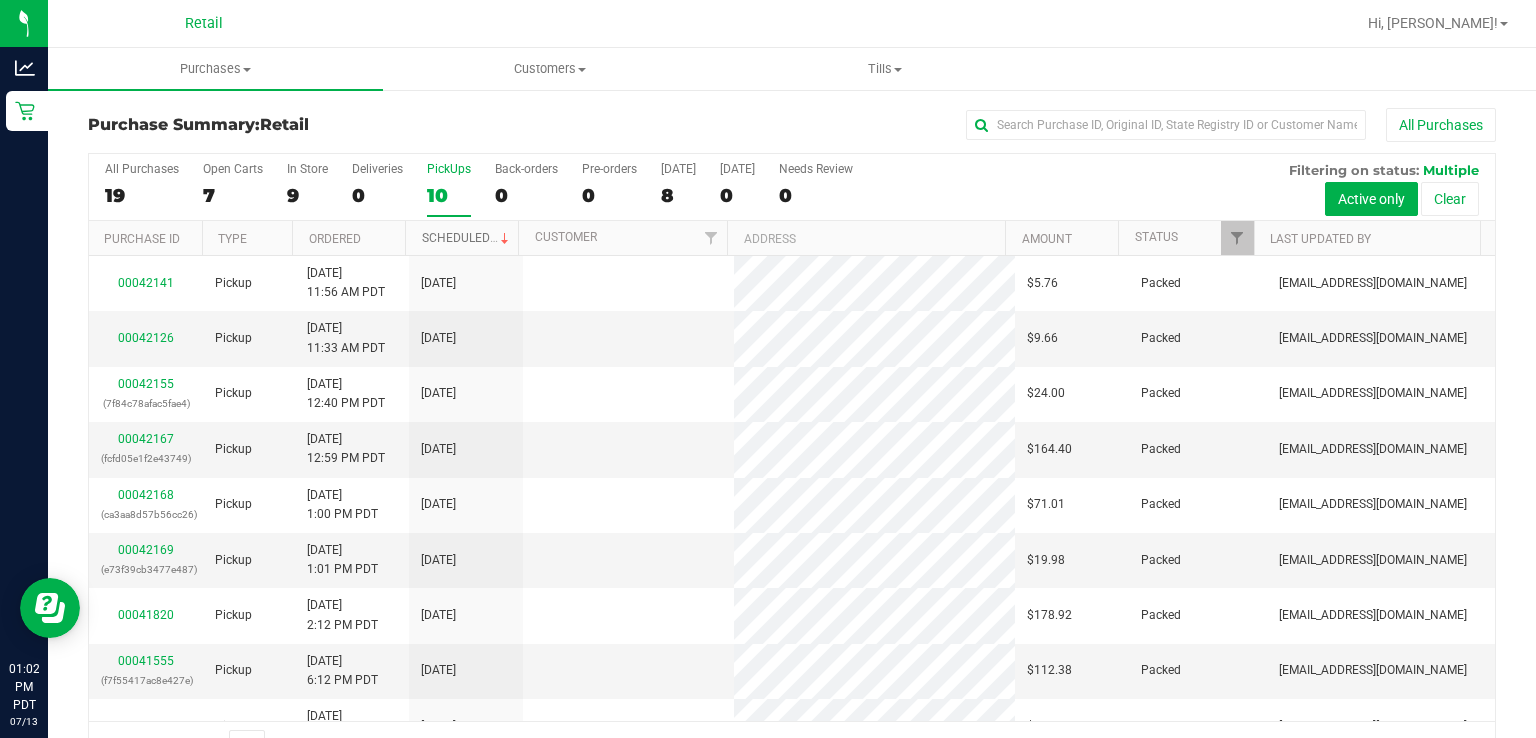 click on "Scheduled" at bounding box center [467, 238] 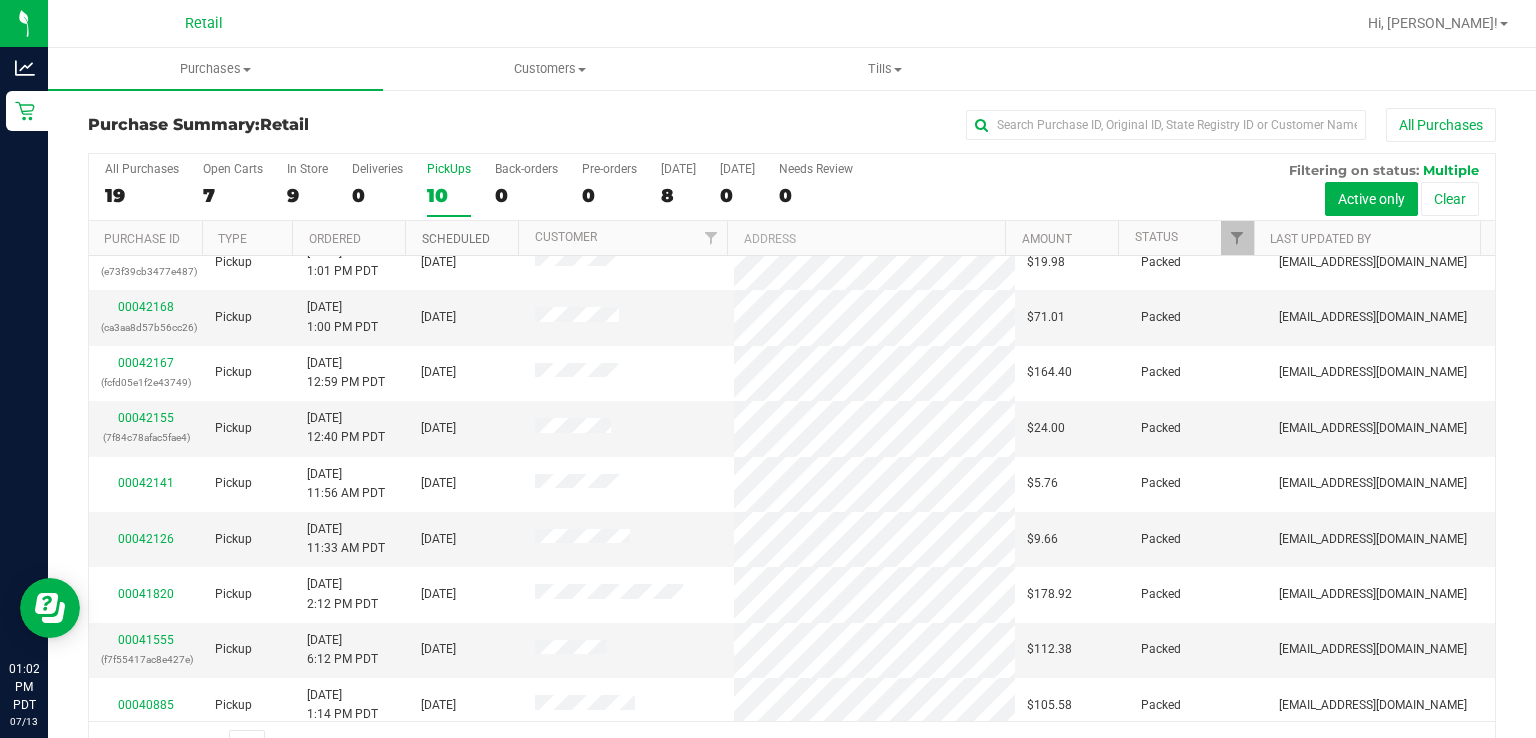 scroll, scrollTop: 0, scrollLeft: 0, axis: both 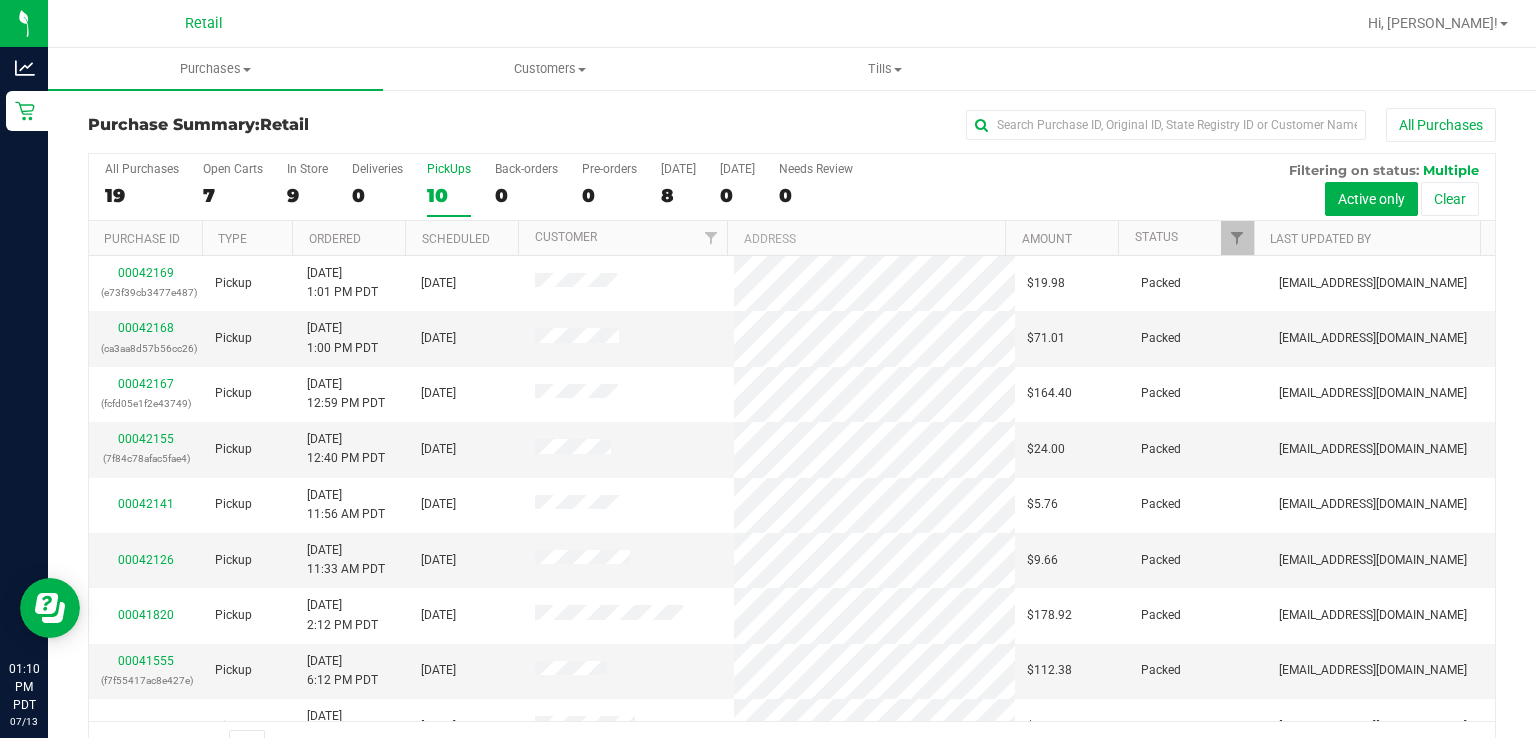 click on "PickUps
10" at bounding box center [449, 189] 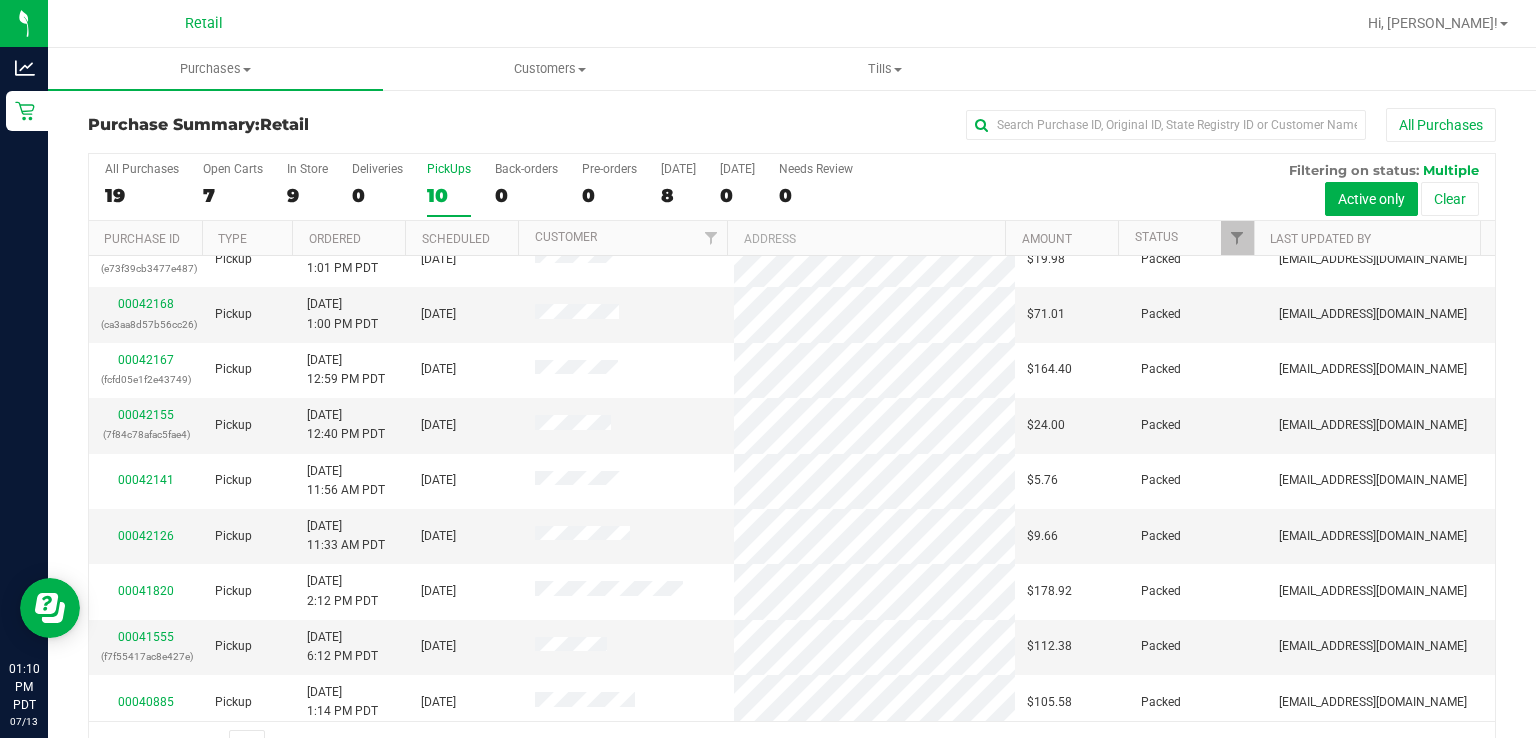 scroll, scrollTop: 0, scrollLeft: 0, axis: both 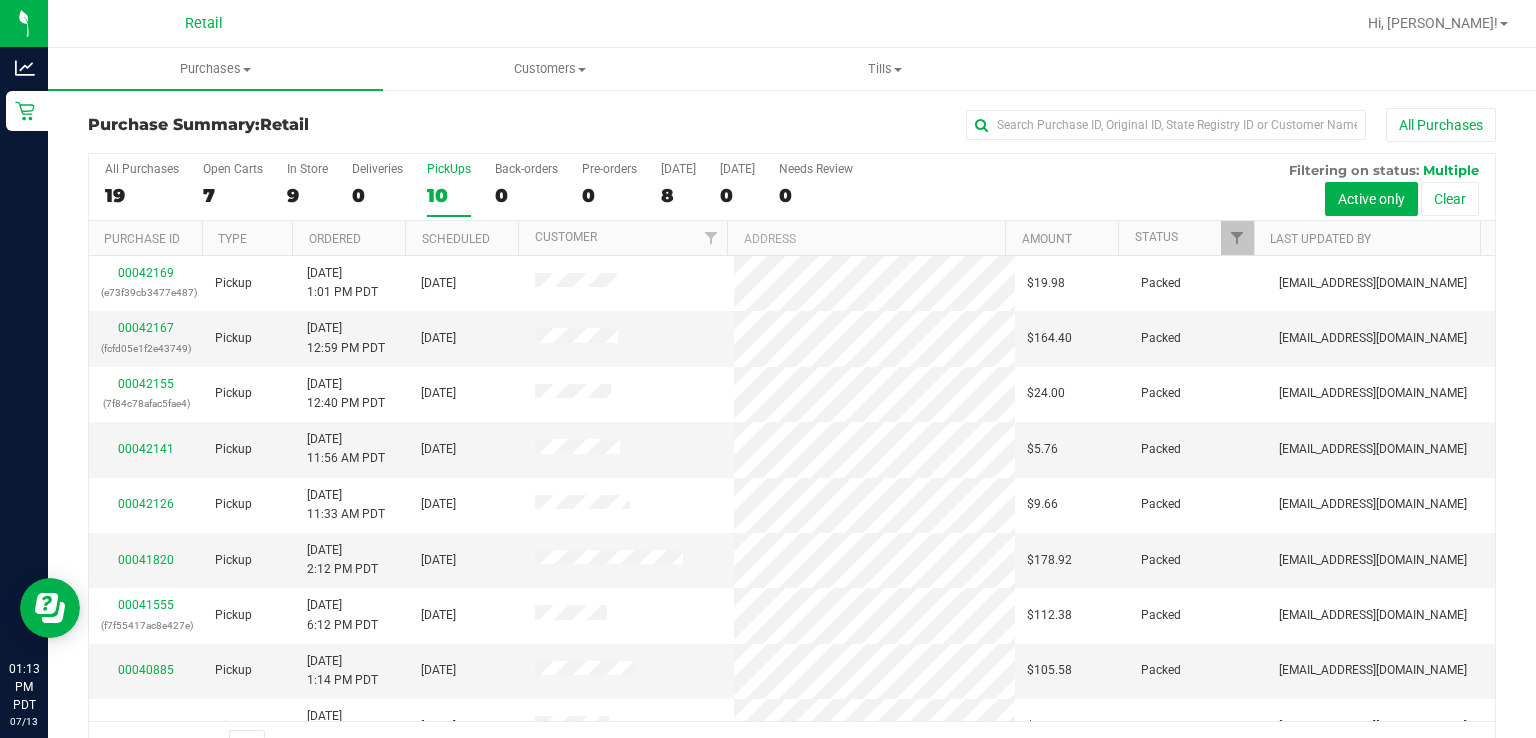 click on "PickUps
10" at bounding box center [449, 189] 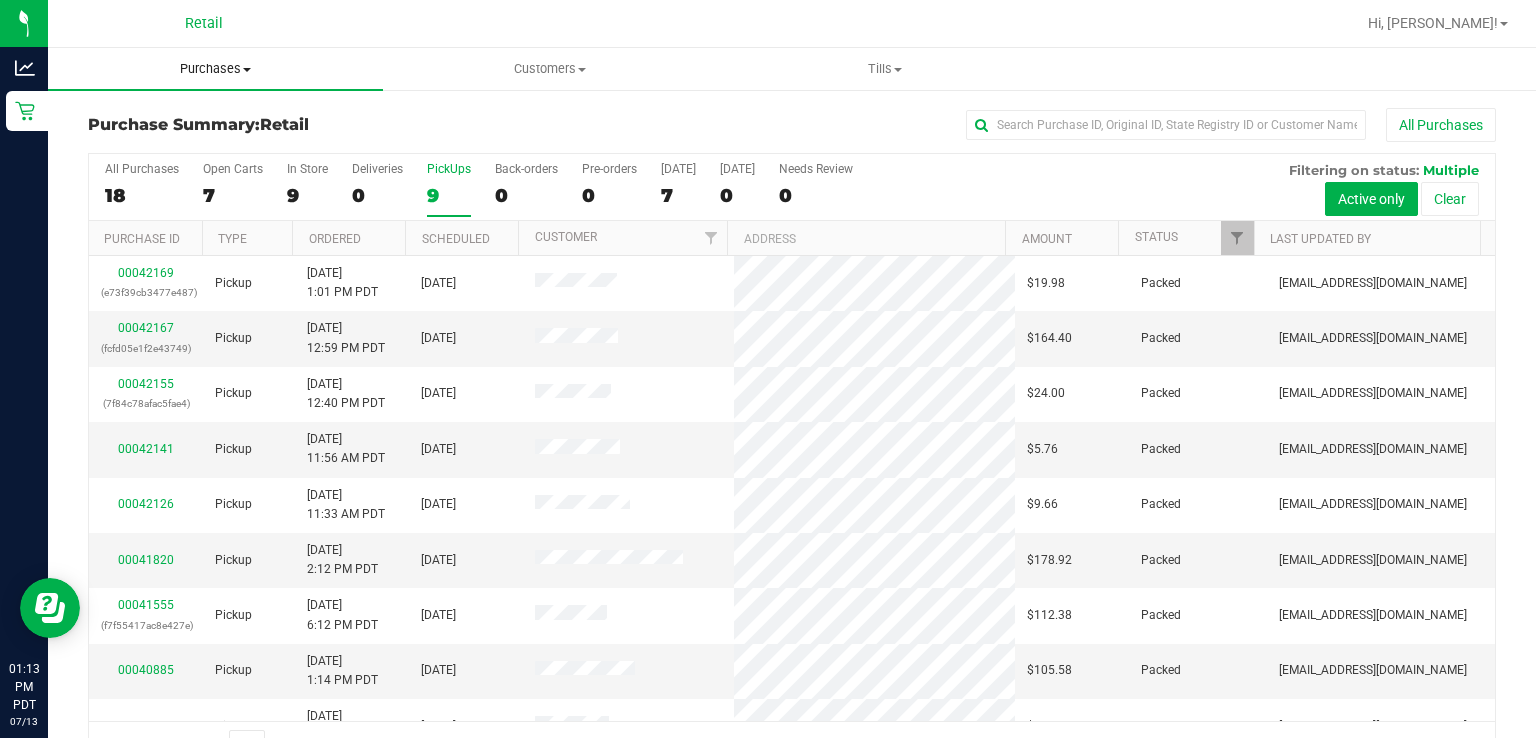 click on "Purchases" at bounding box center (215, 69) 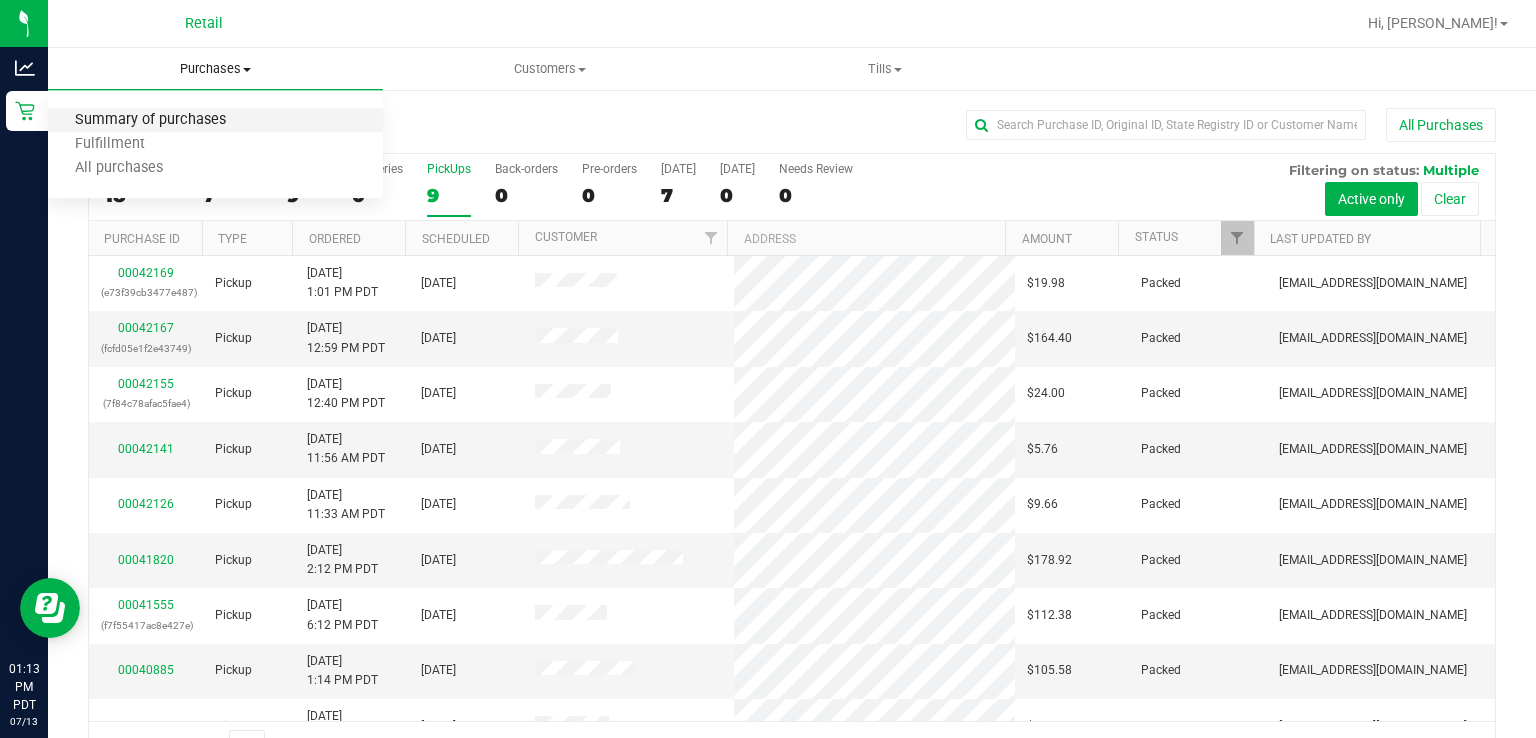 click on "Summary of purchases" at bounding box center (150, 120) 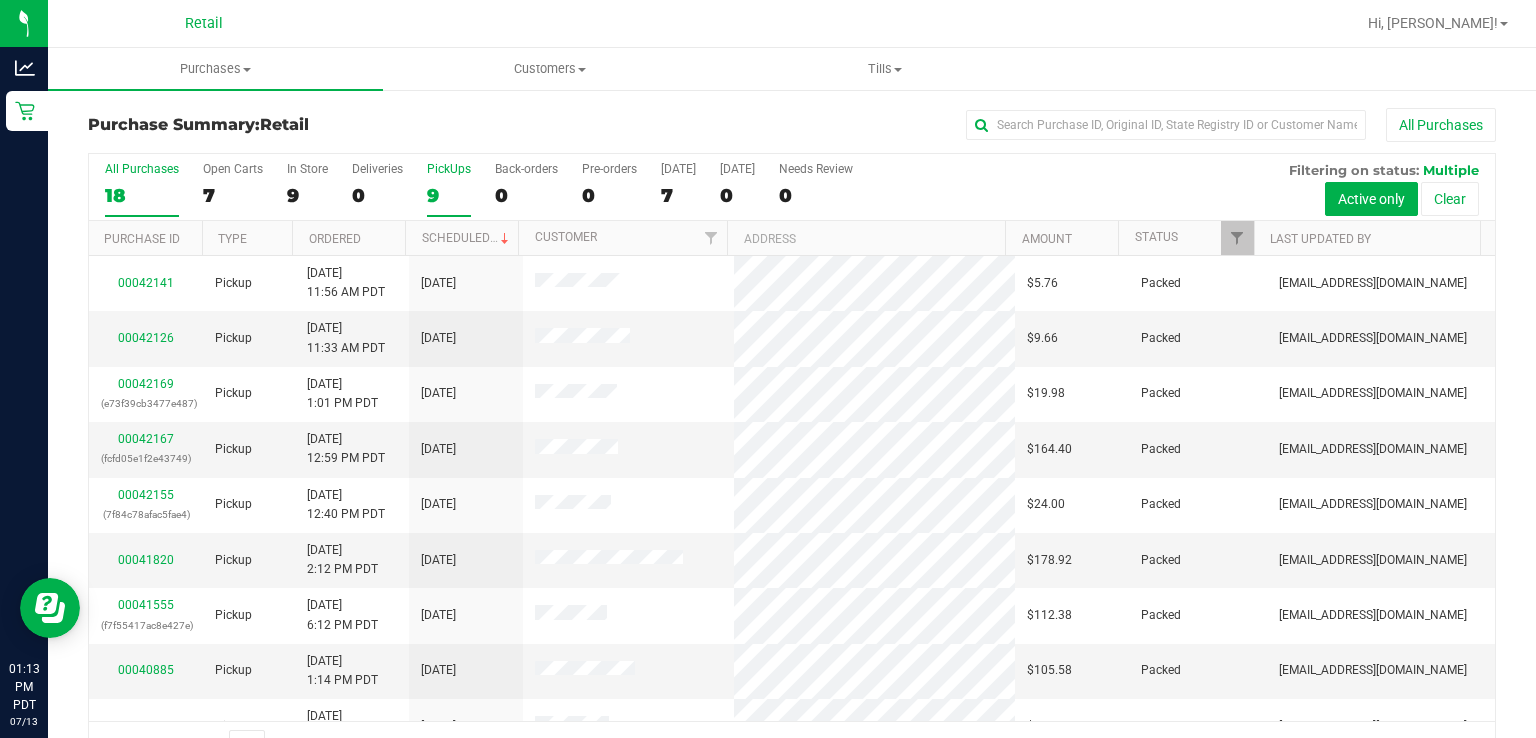 click on "PickUps
9" at bounding box center (449, 189) 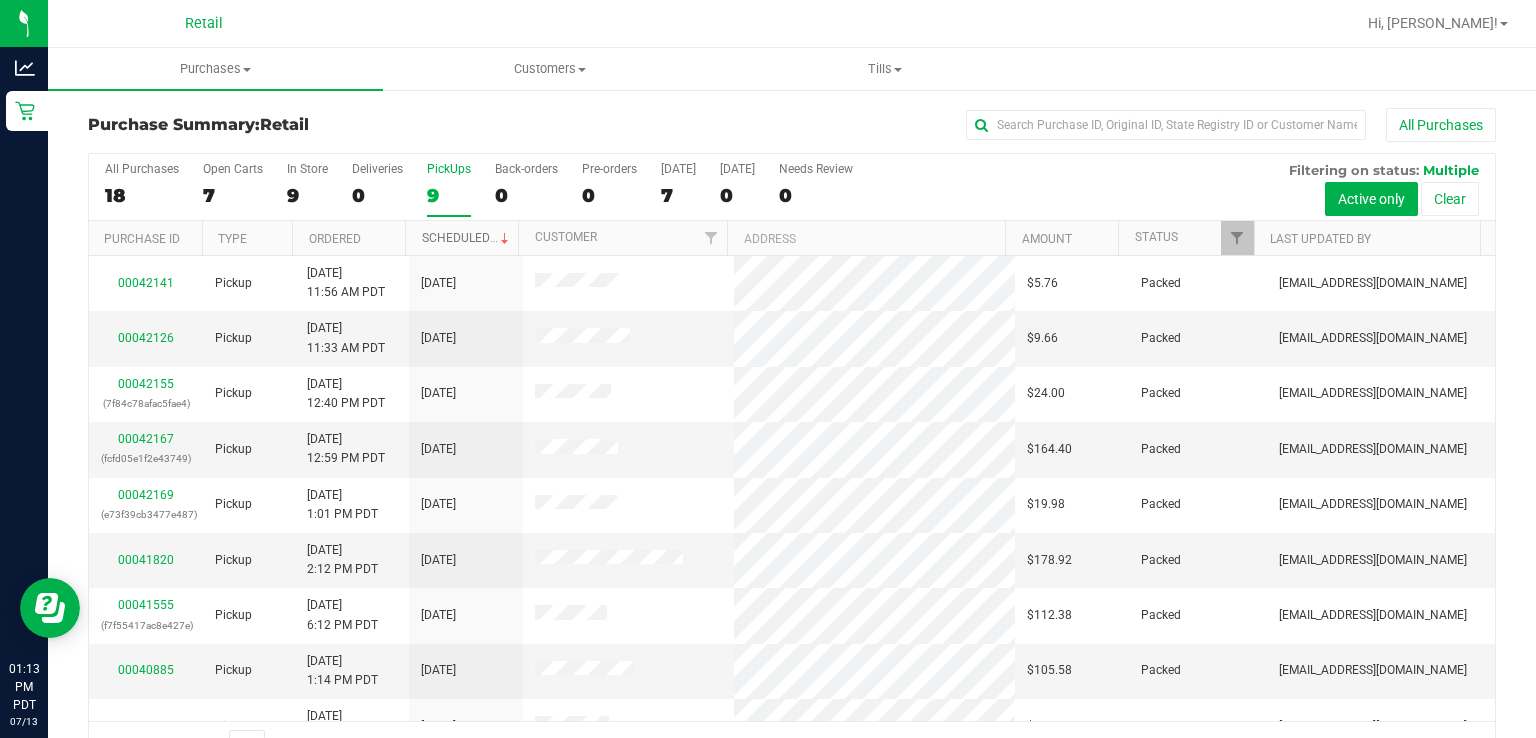 click on "Scheduled" at bounding box center [467, 238] 